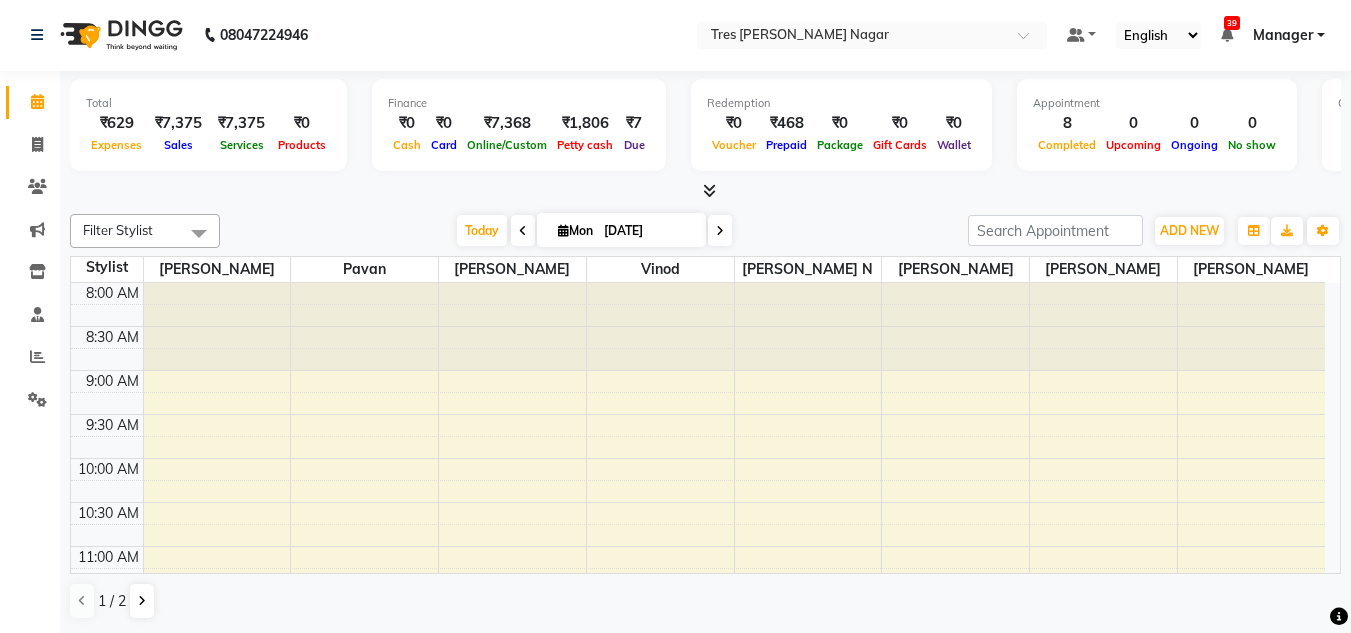 scroll, scrollTop: 0, scrollLeft: 0, axis: both 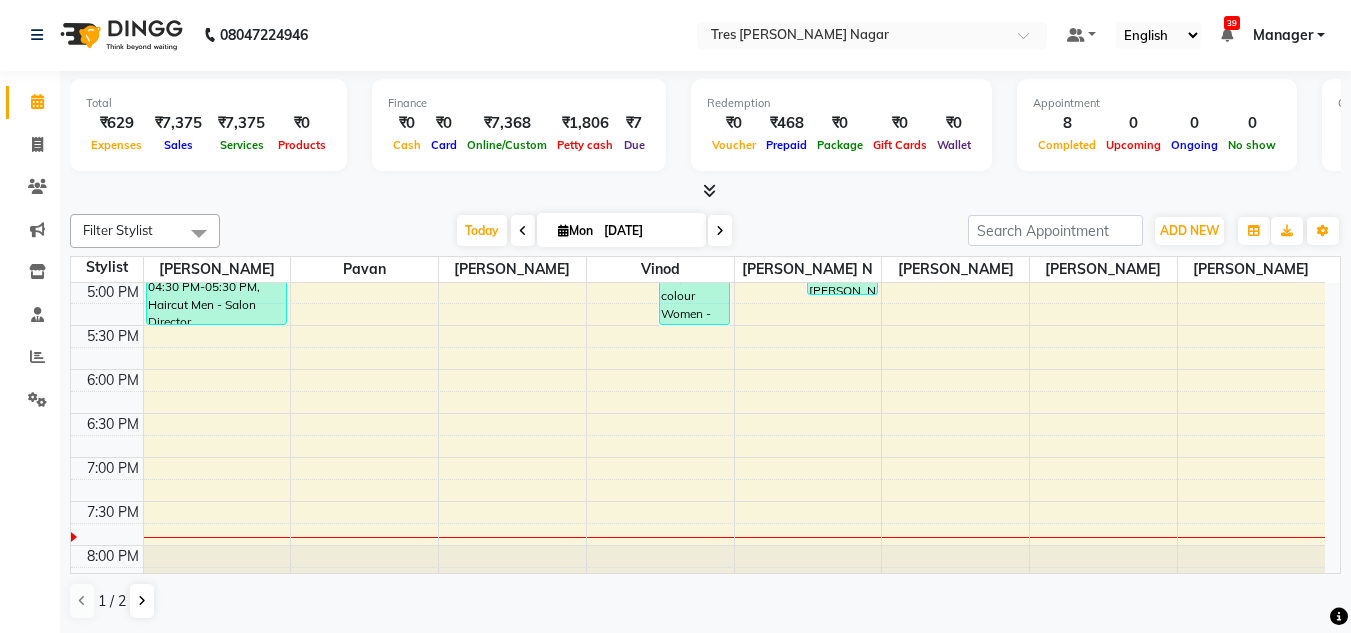 click at bounding box center (720, 230) 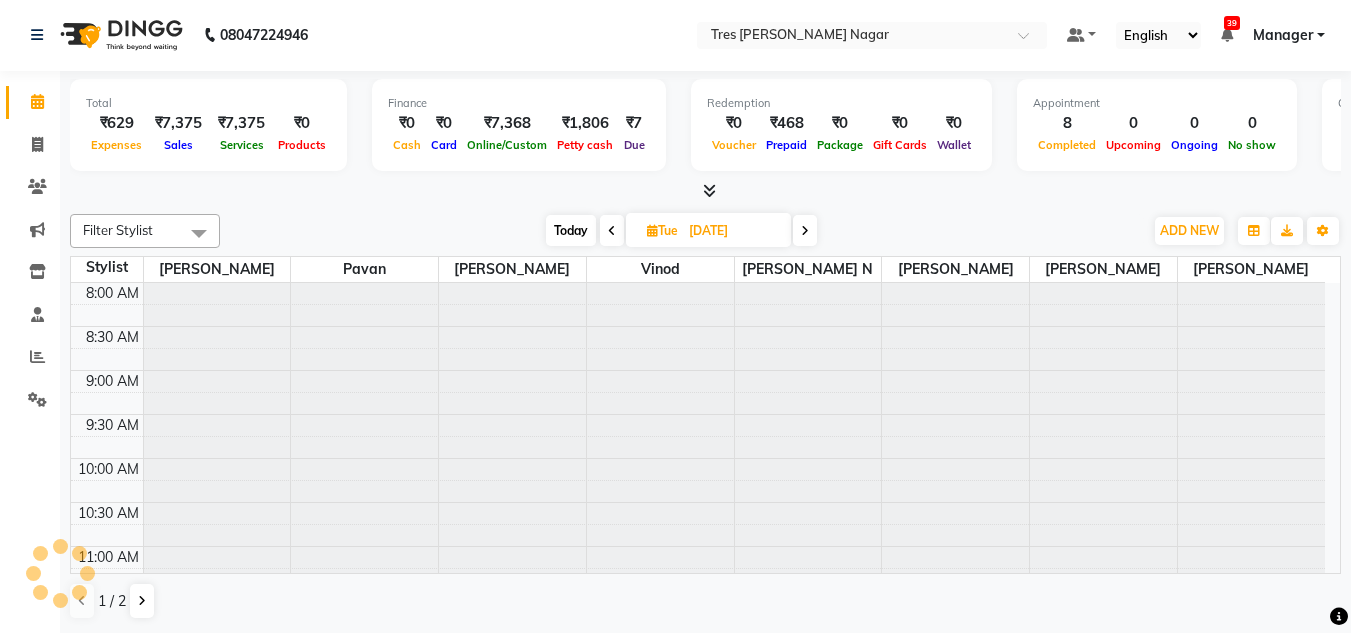 scroll, scrollTop: 853, scrollLeft: 0, axis: vertical 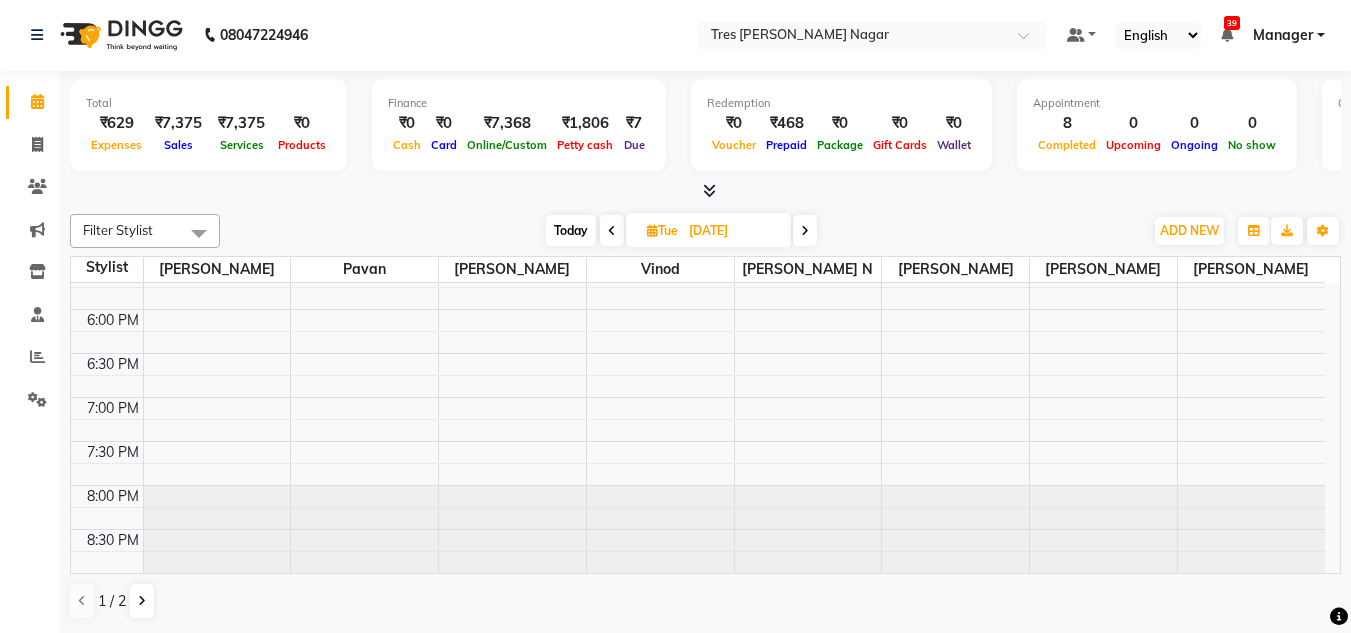 click at bounding box center [364, 529] 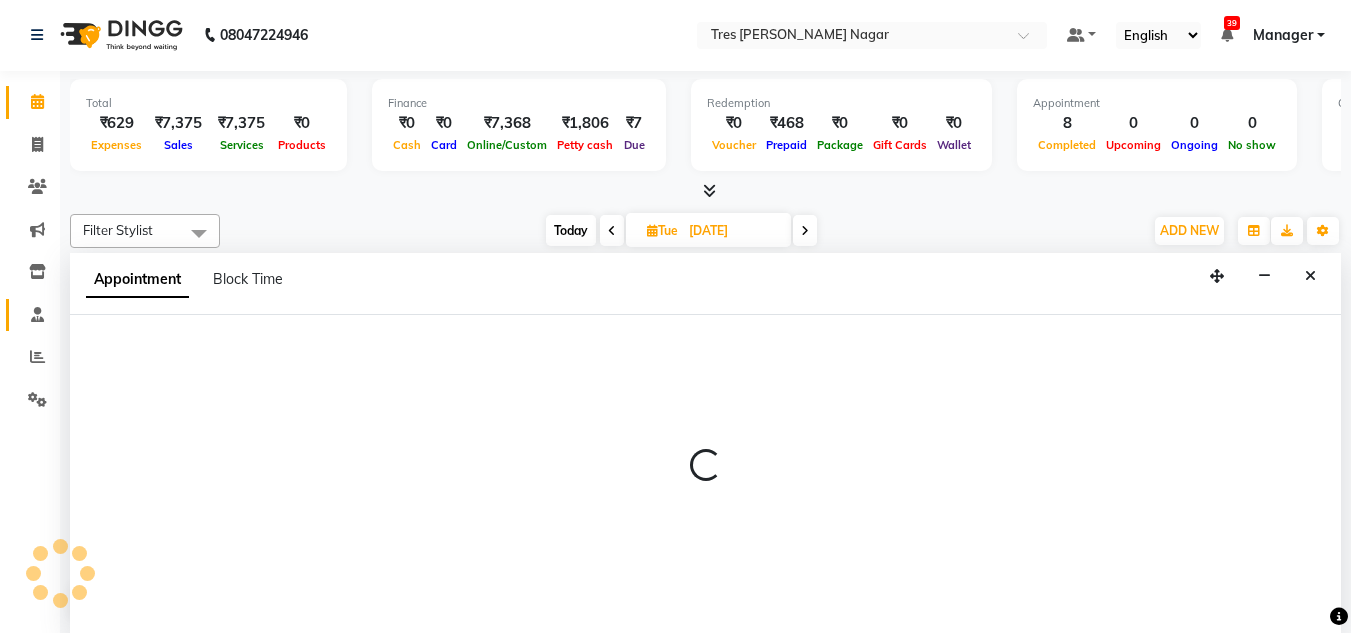 select on "39900" 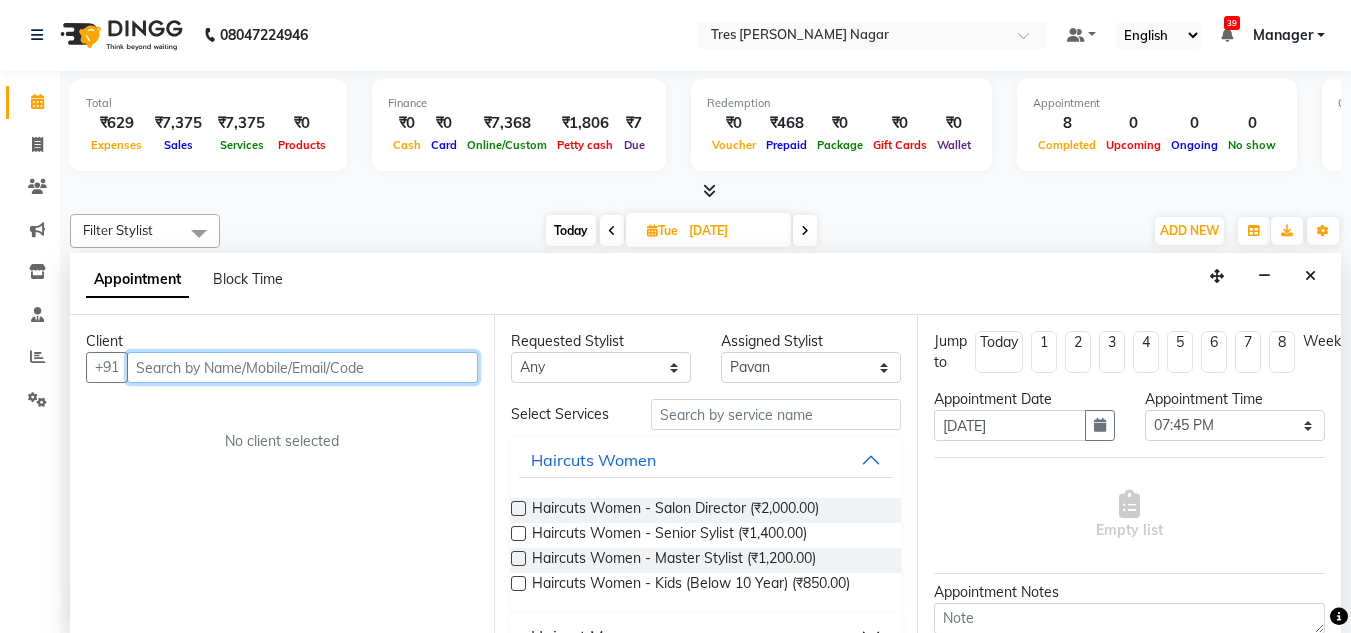 click at bounding box center (302, 367) 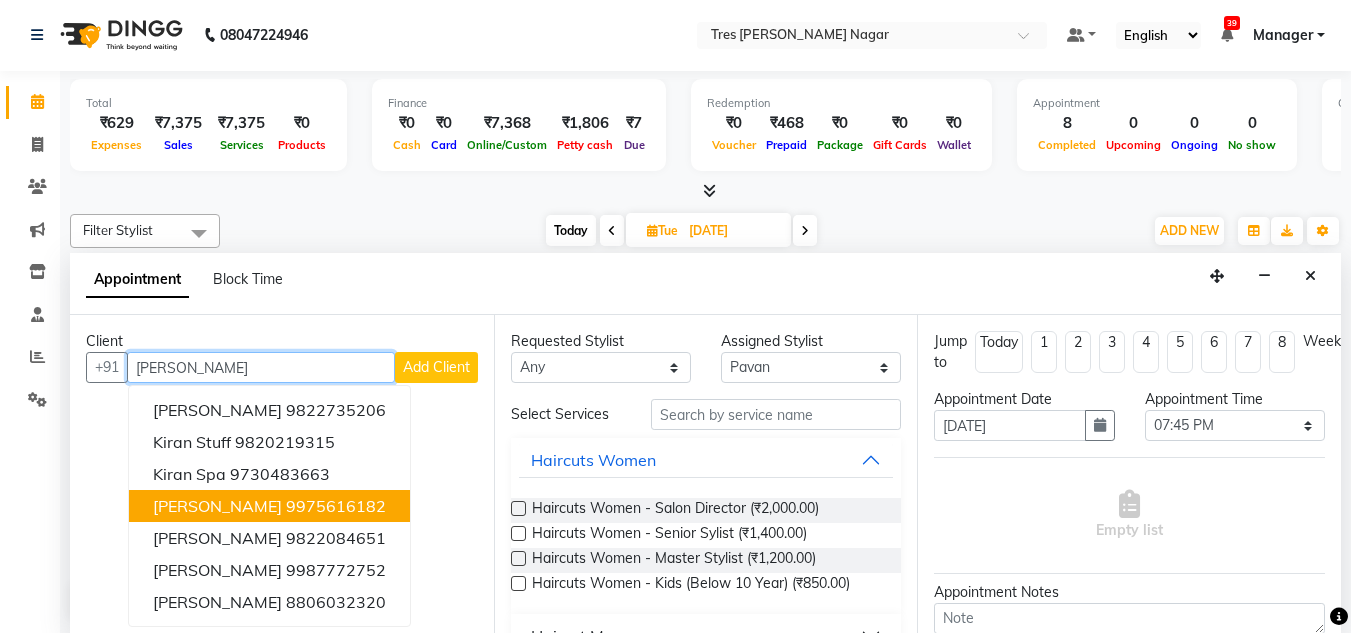 click on "[PERSON_NAME]  9975616182" at bounding box center [269, 506] 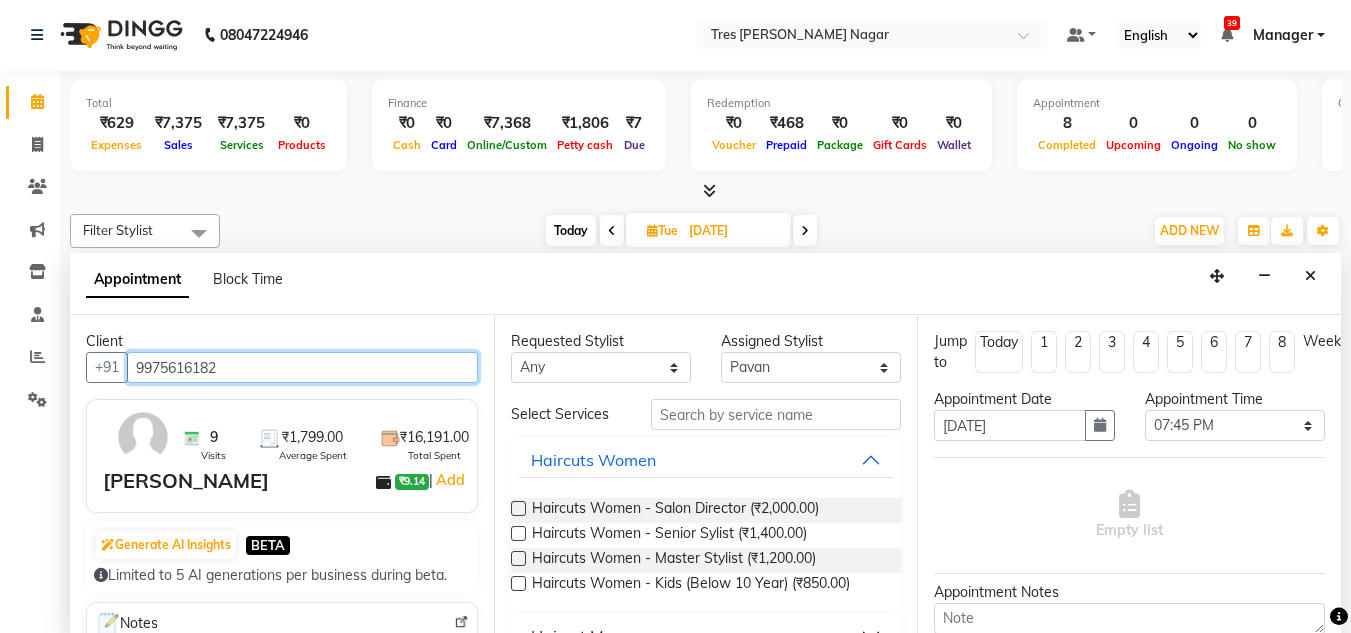 type on "9975616182" 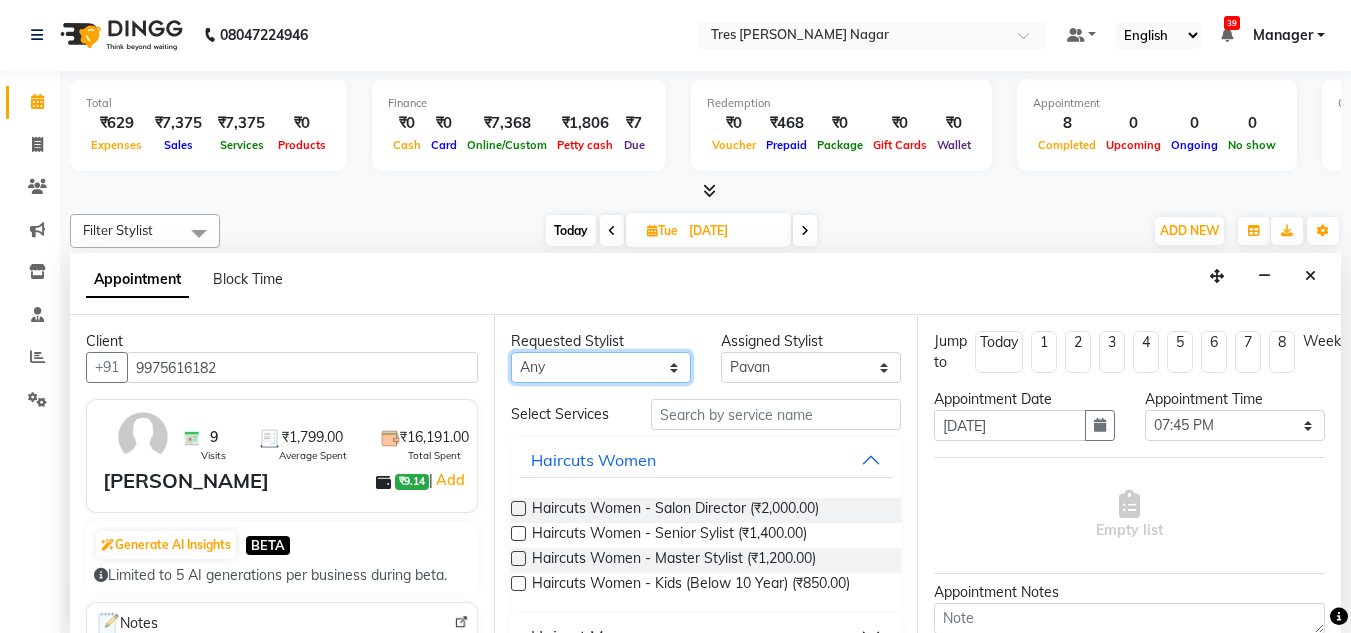 click on "Any [PERSON_NAME] [PERSON_NAME] [PERSON_NAME] Neha Aywale [PERSON_NAME] [PERSON_NAME] [PERSON_NAME] Rohini [PERSON_NAME] [PERSON_NAME] [PERSON_NAME] [PERSON_NAME]  [PERSON_NAME] N [PERSON_NAME]" at bounding box center (601, 367) 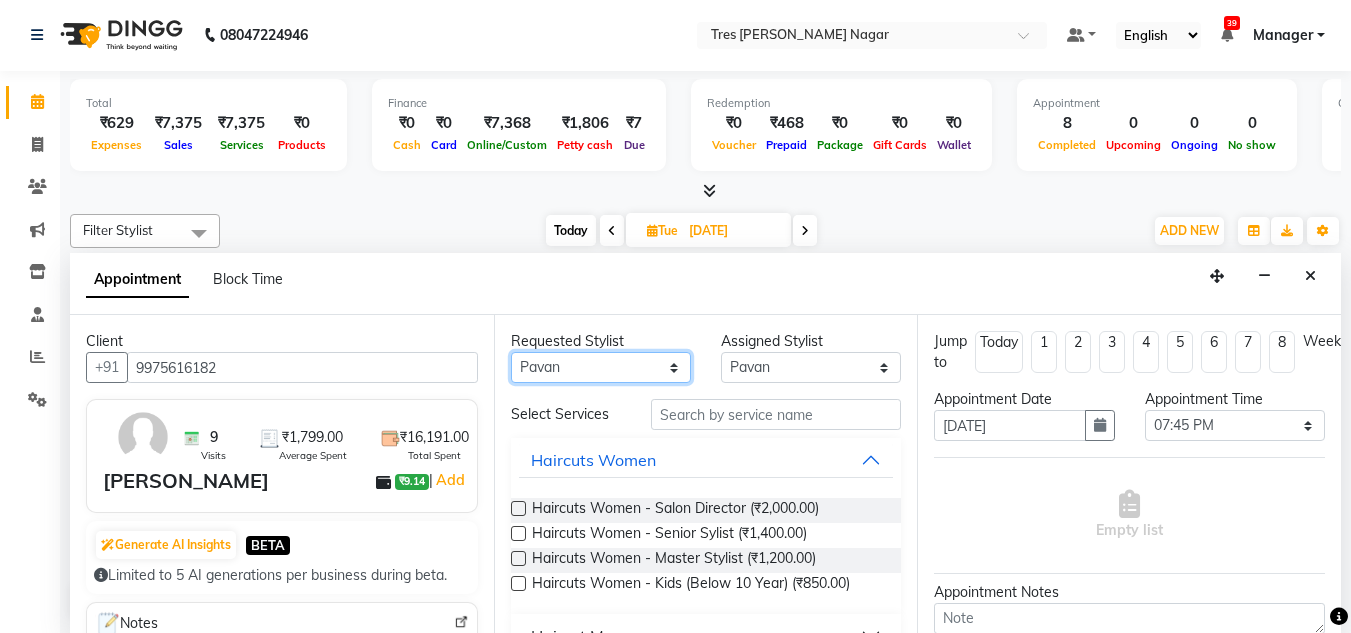 click on "Any [PERSON_NAME] [PERSON_NAME] [PERSON_NAME] Neha Aywale [PERSON_NAME] [PERSON_NAME] [PERSON_NAME] Rohini [PERSON_NAME] [PERSON_NAME] [PERSON_NAME] [PERSON_NAME]  [PERSON_NAME] N [PERSON_NAME]" at bounding box center [601, 367] 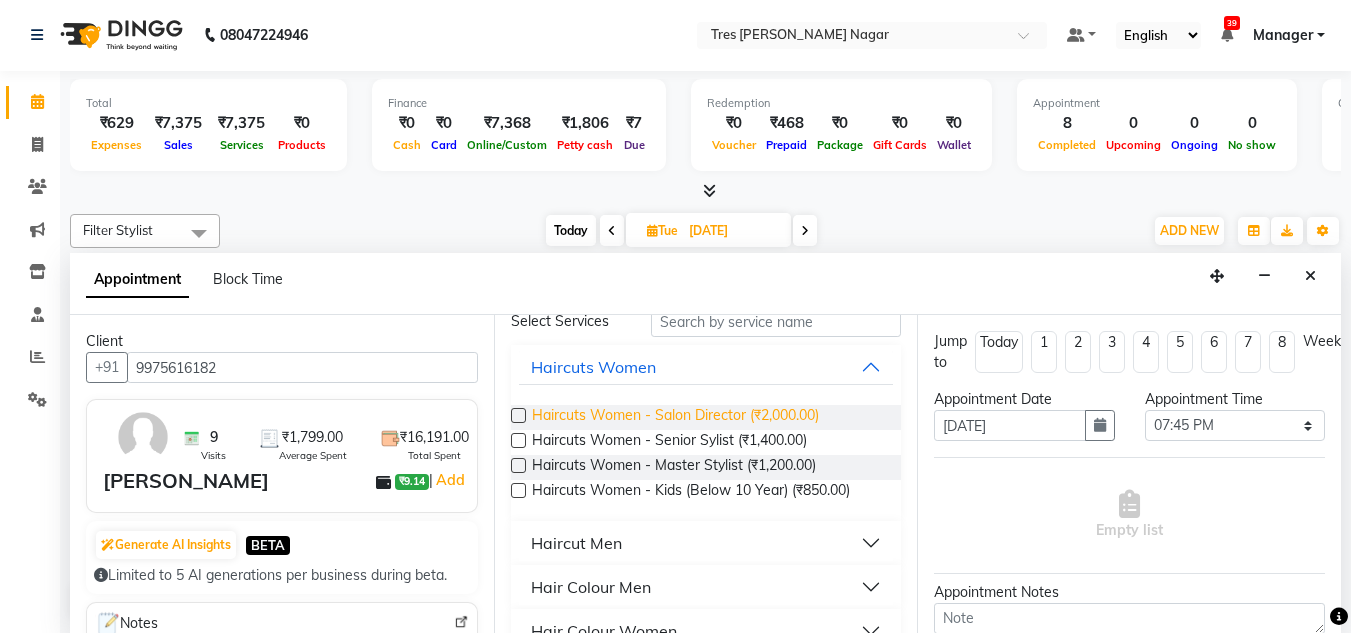 scroll, scrollTop: 200, scrollLeft: 0, axis: vertical 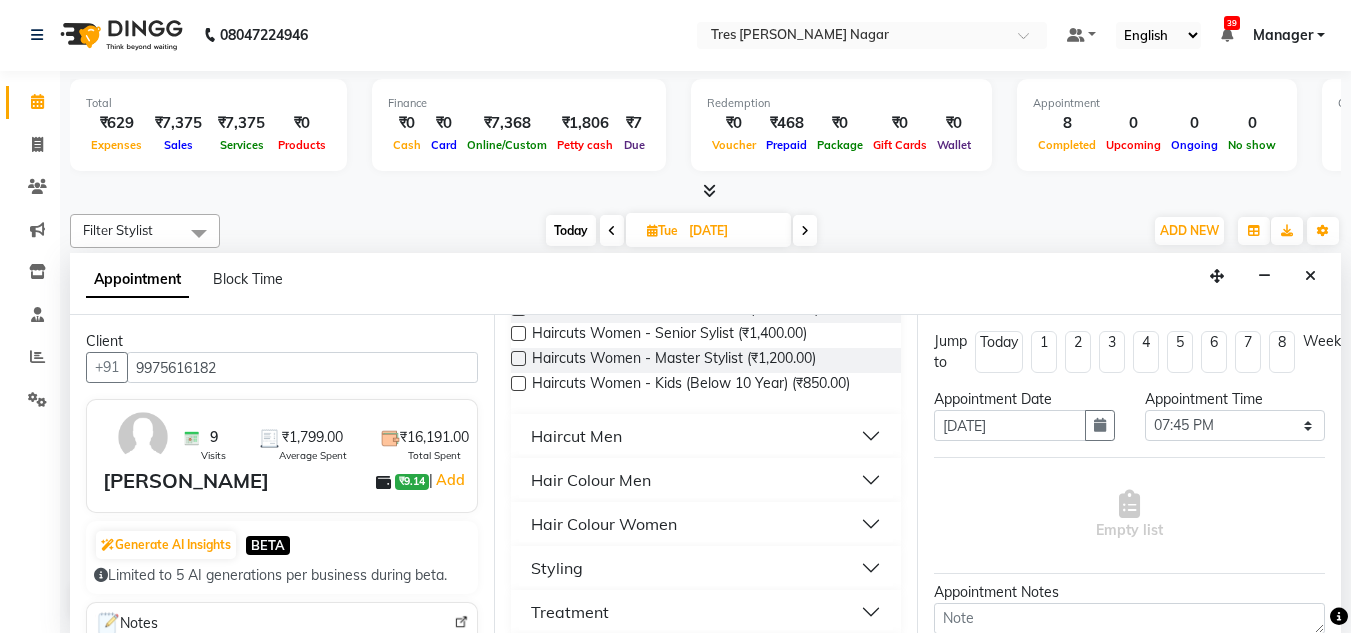 click on "Haircut Men" at bounding box center [576, 436] 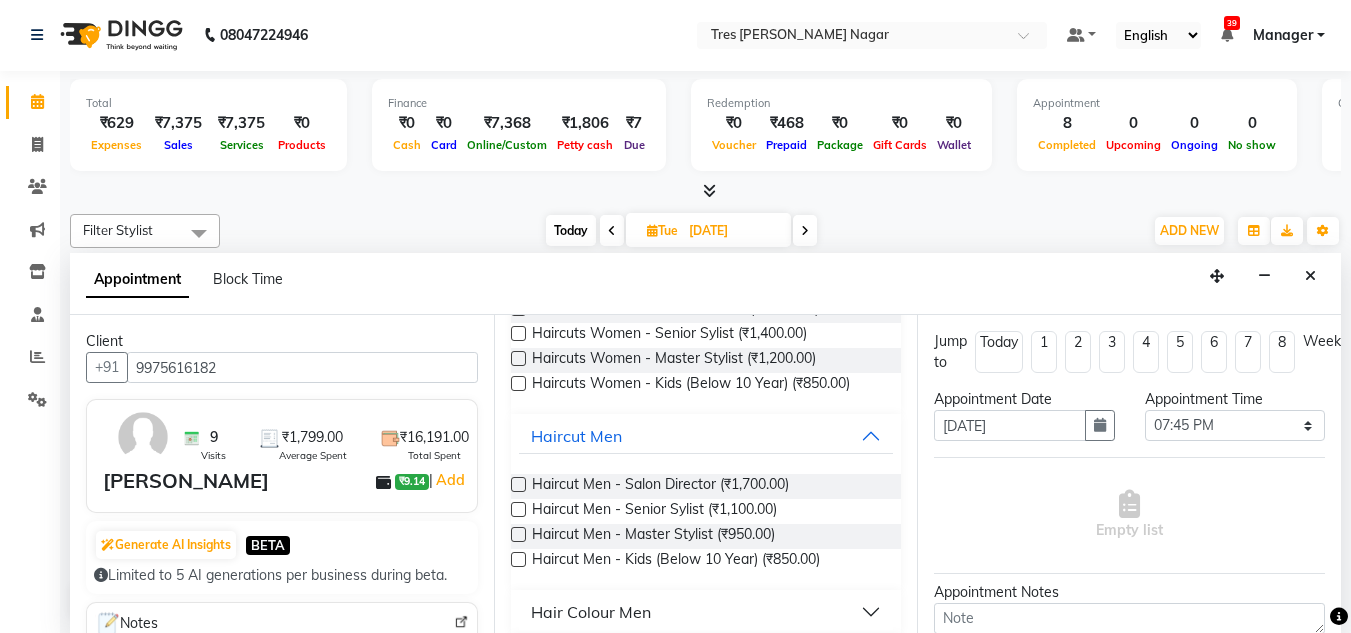click at bounding box center [518, 509] 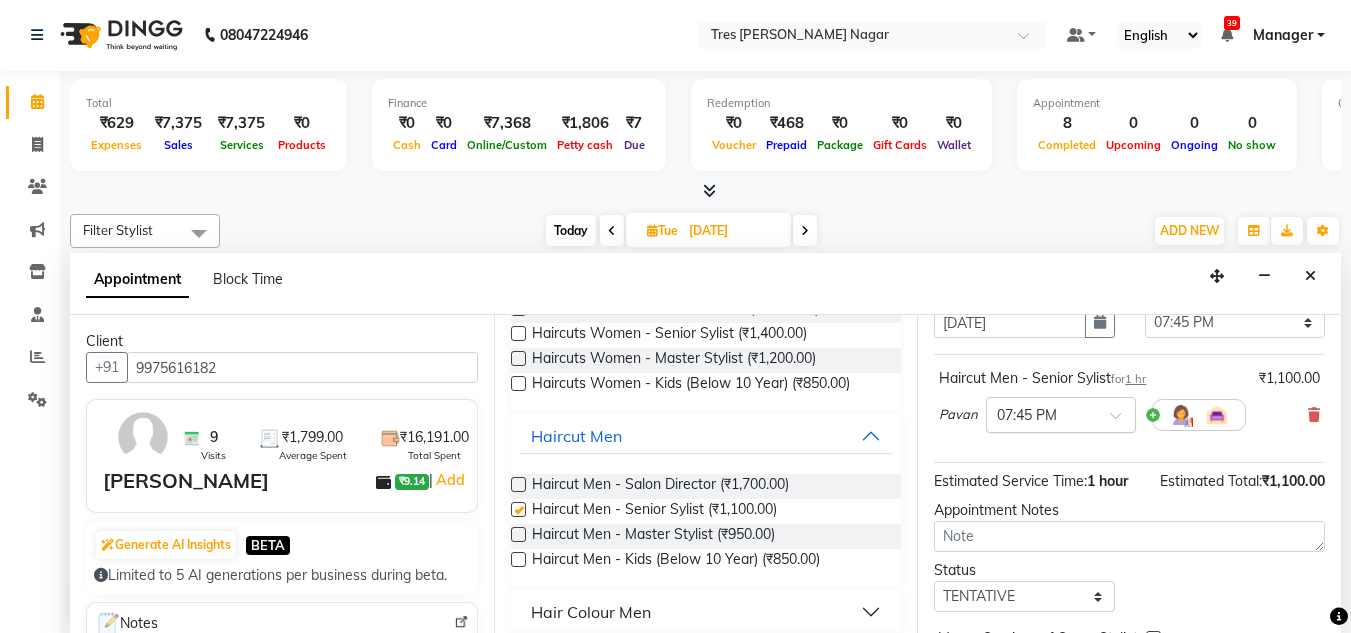 checkbox on "false" 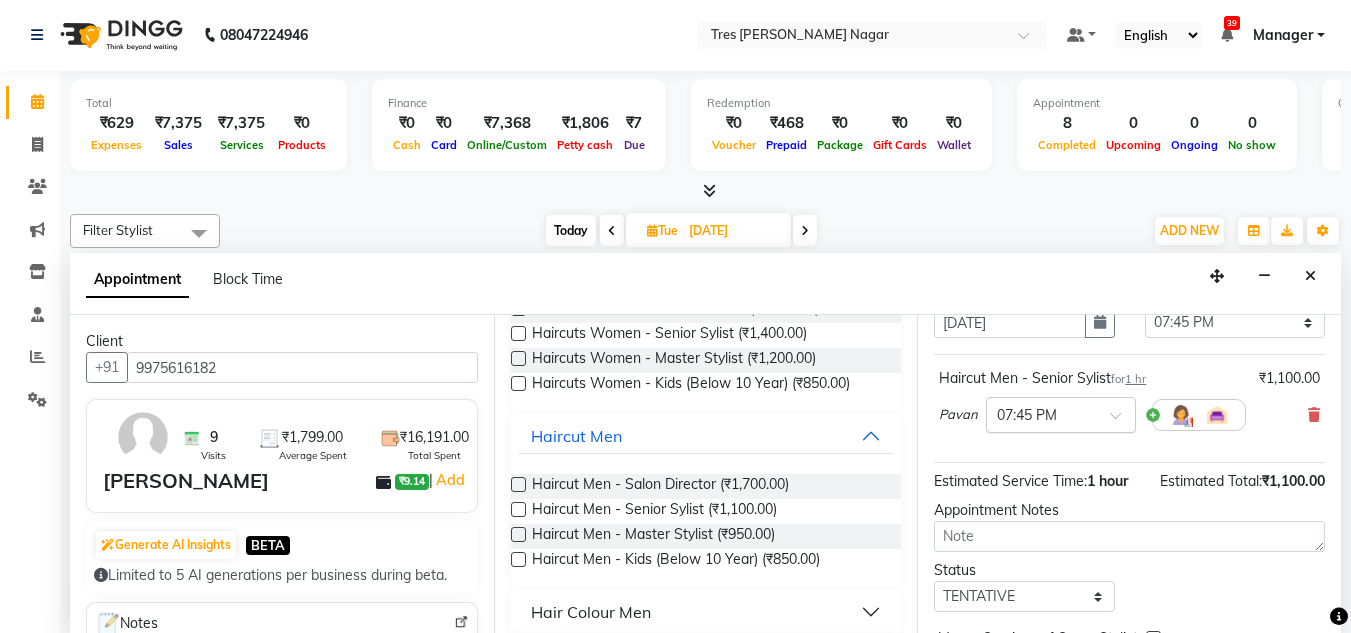 scroll, scrollTop: 200, scrollLeft: 0, axis: vertical 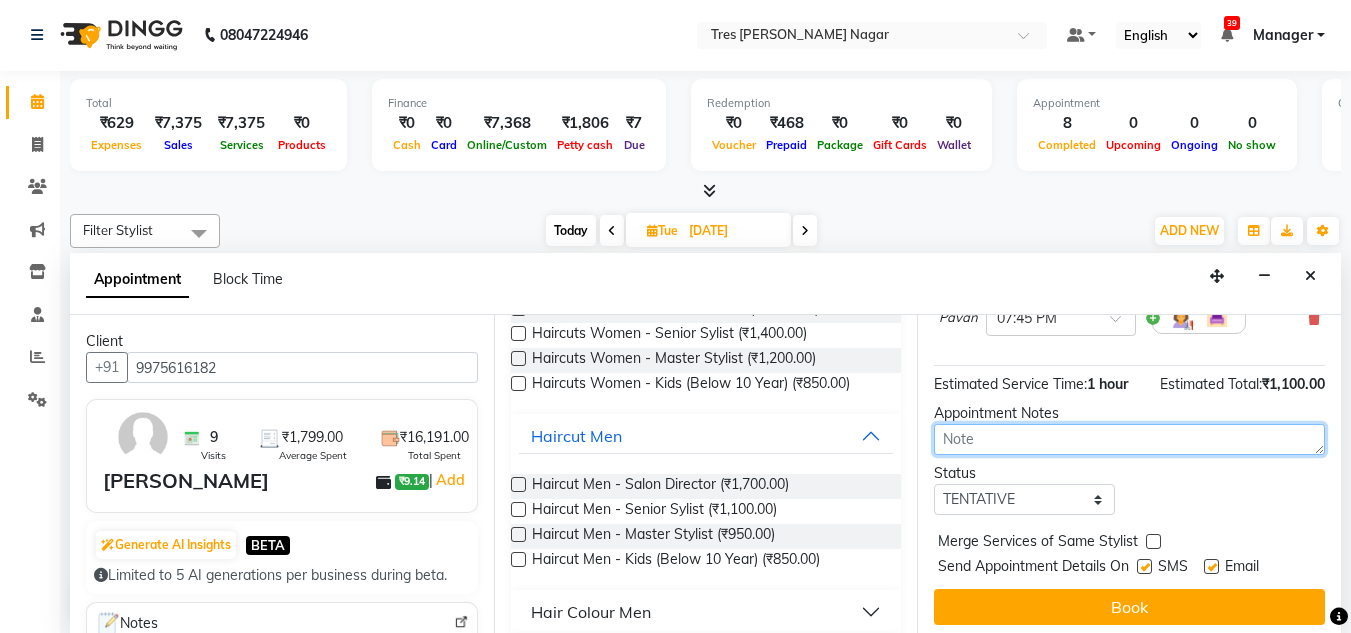 click at bounding box center [1129, 439] 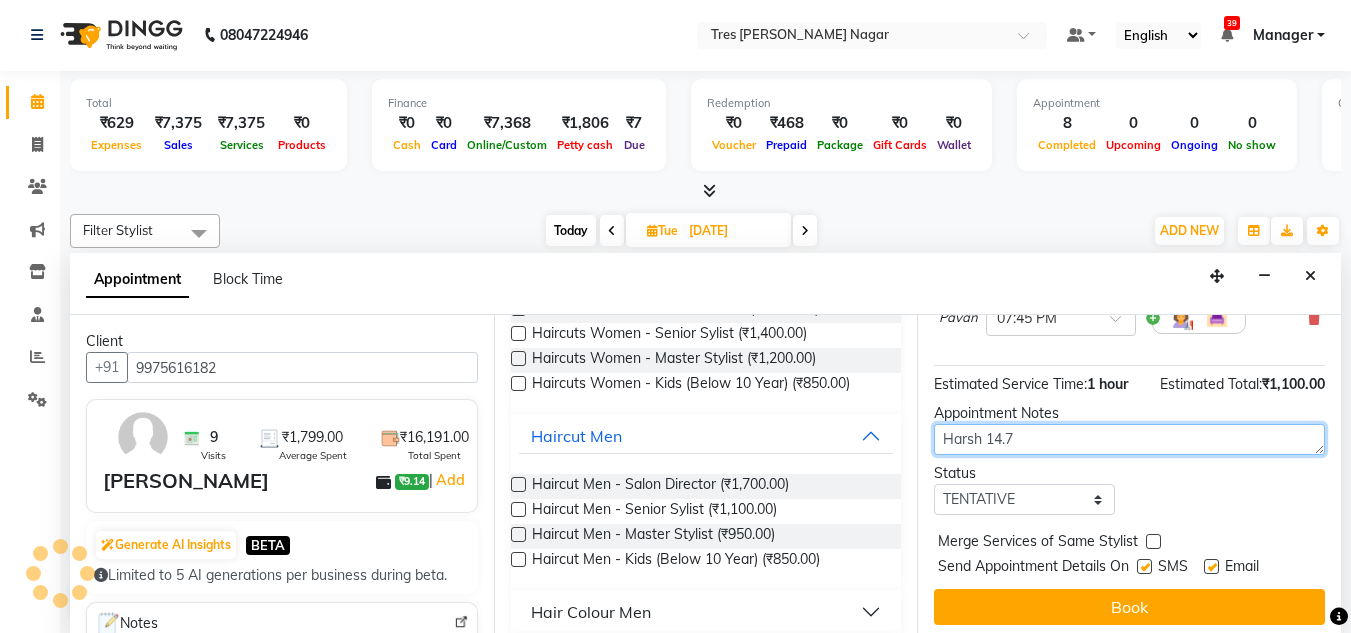 type on "Harsh 14.7" 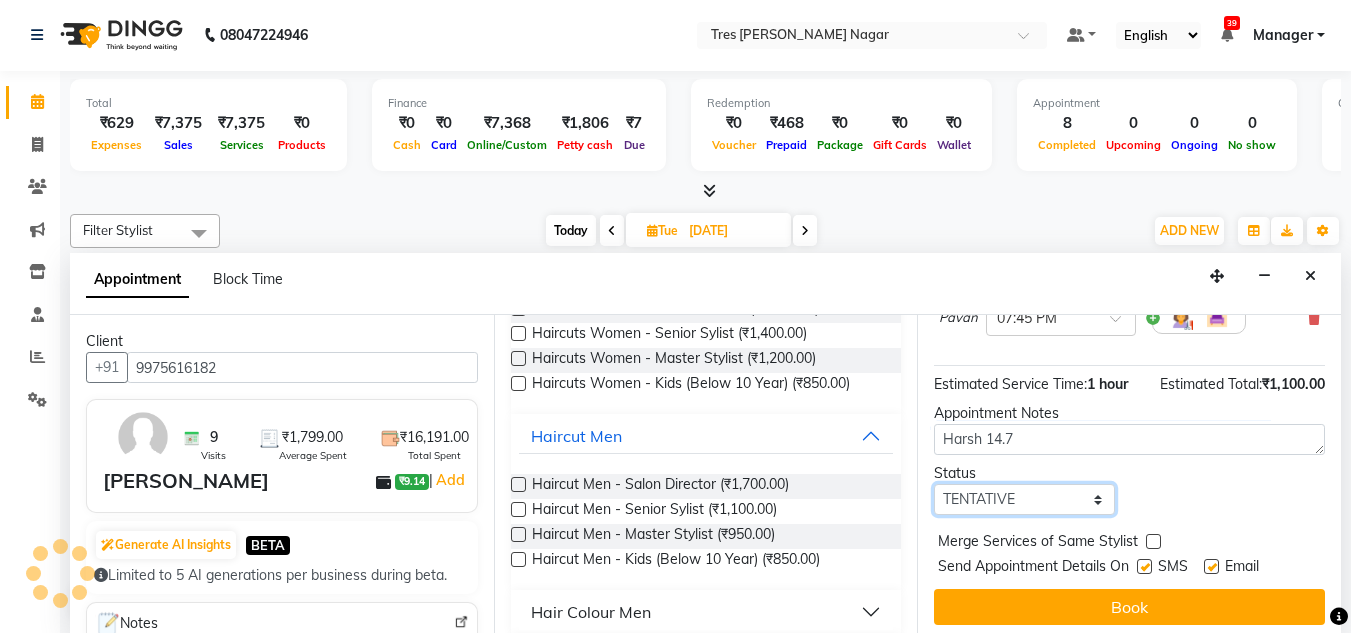 click on "Select TENTATIVE CONFIRM UPCOMING" at bounding box center [1024, 499] 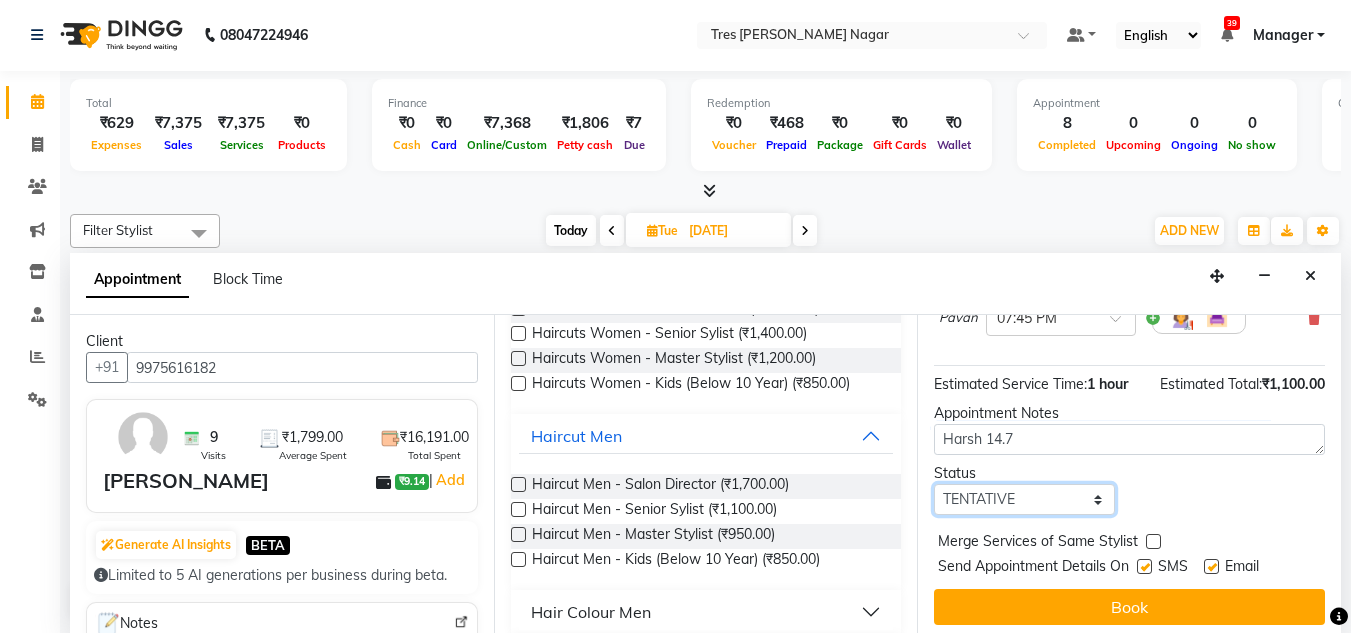 select on "confirm booking" 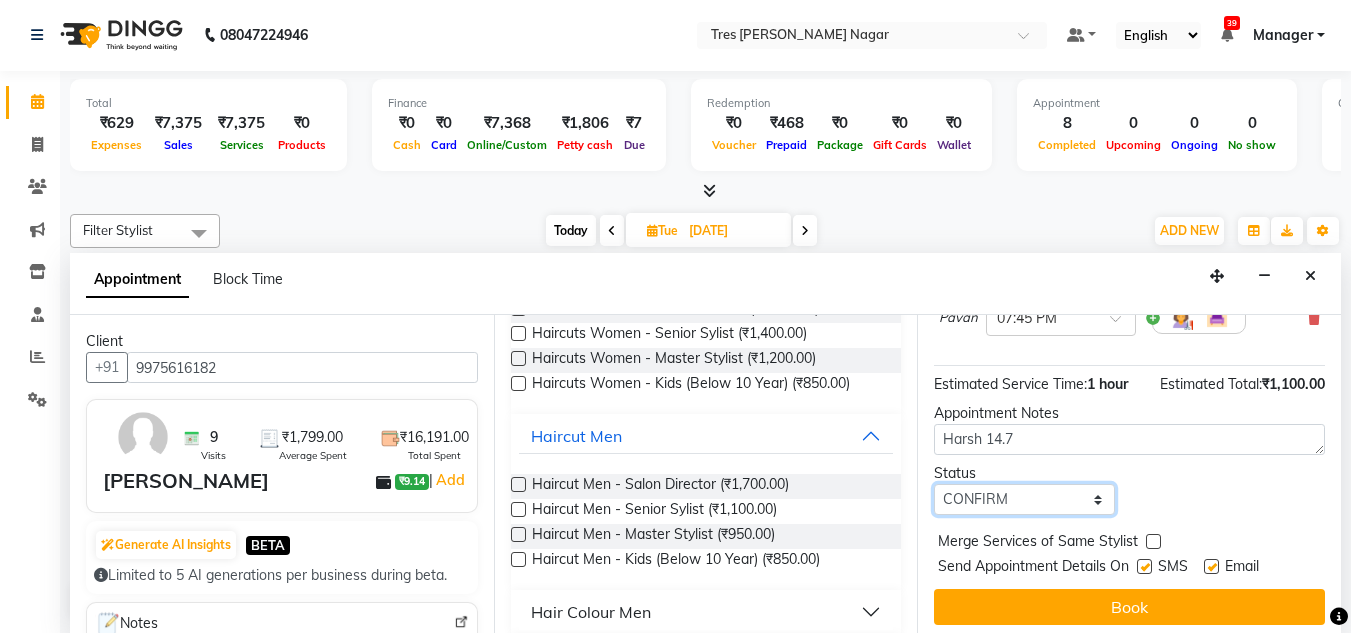 click on "Select TENTATIVE CONFIRM UPCOMING" at bounding box center [1024, 499] 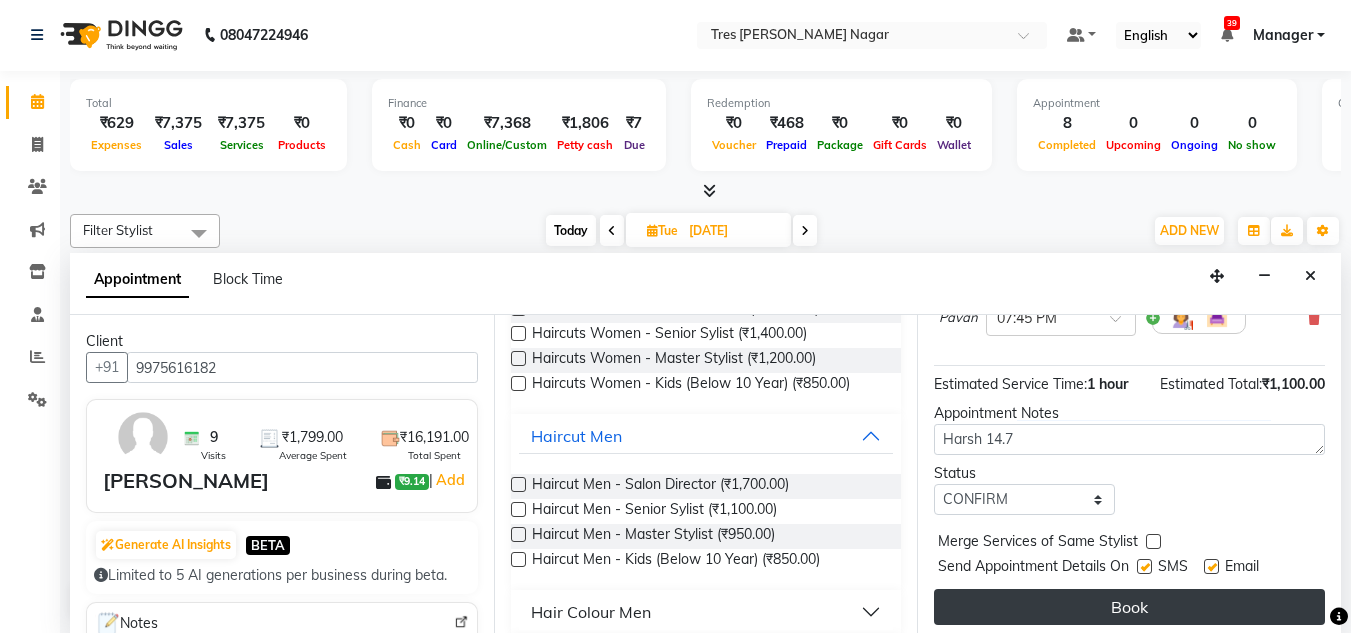 click on "Book" at bounding box center [1129, 607] 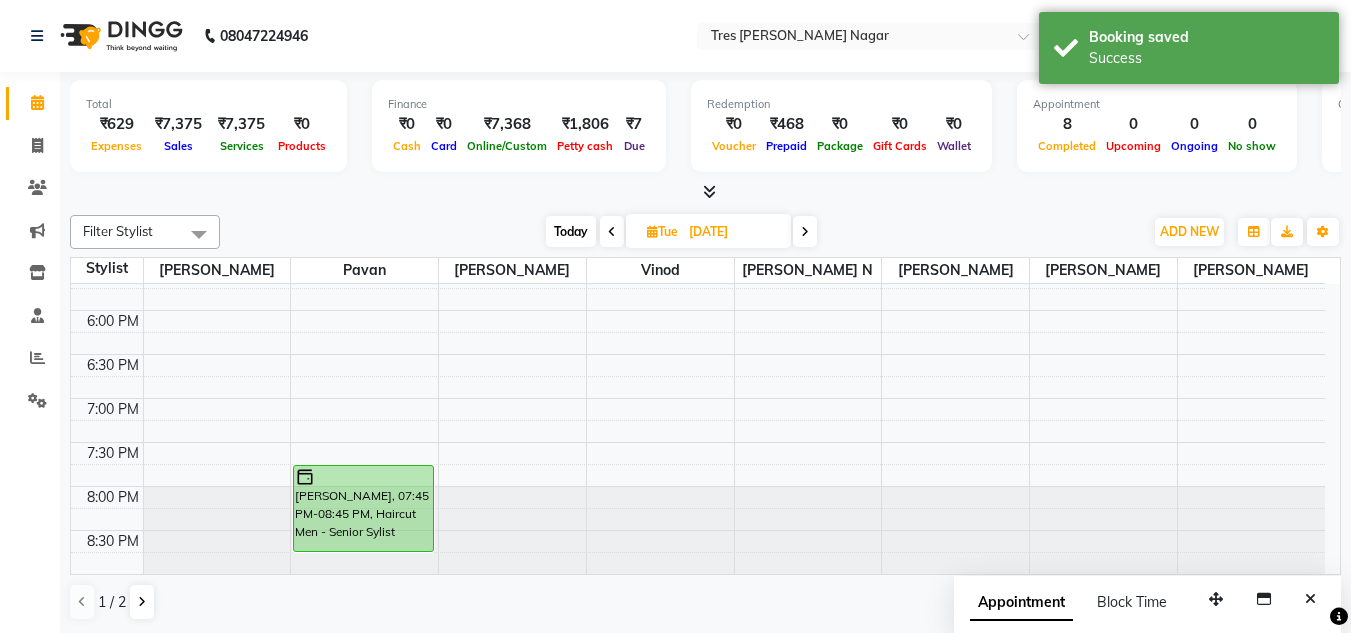 scroll, scrollTop: 1, scrollLeft: 0, axis: vertical 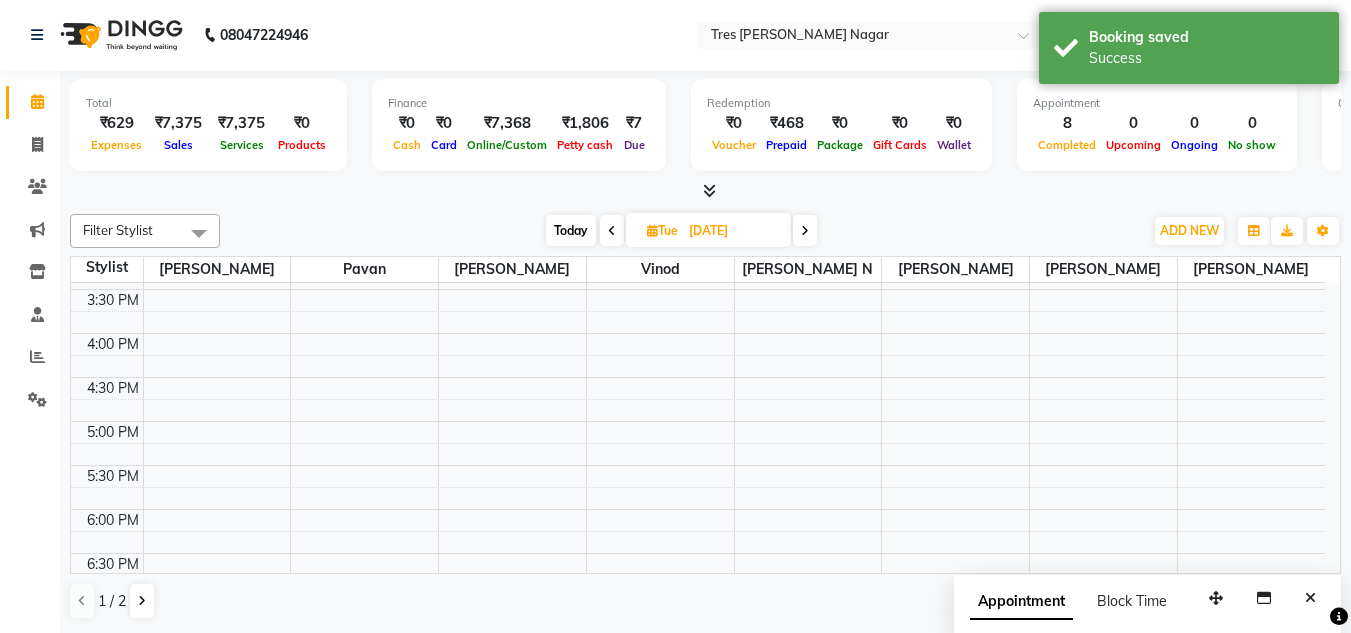 click on "Today" at bounding box center [571, 230] 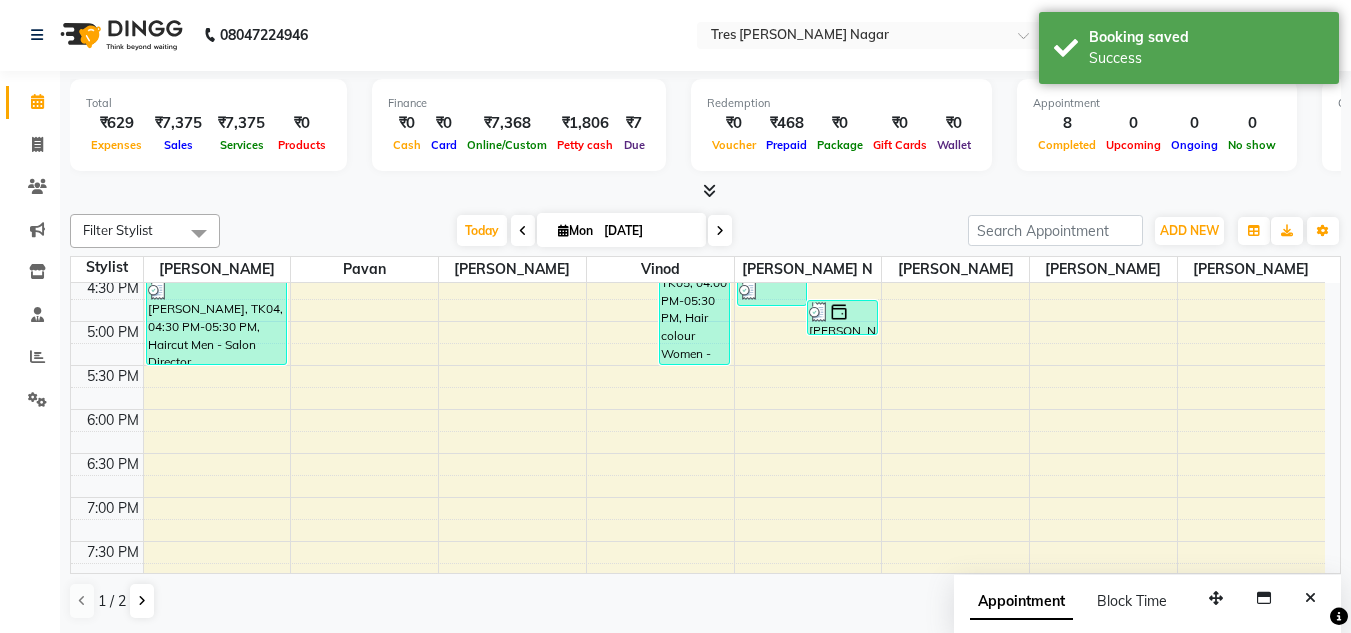 scroll, scrollTop: 853, scrollLeft: 0, axis: vertical 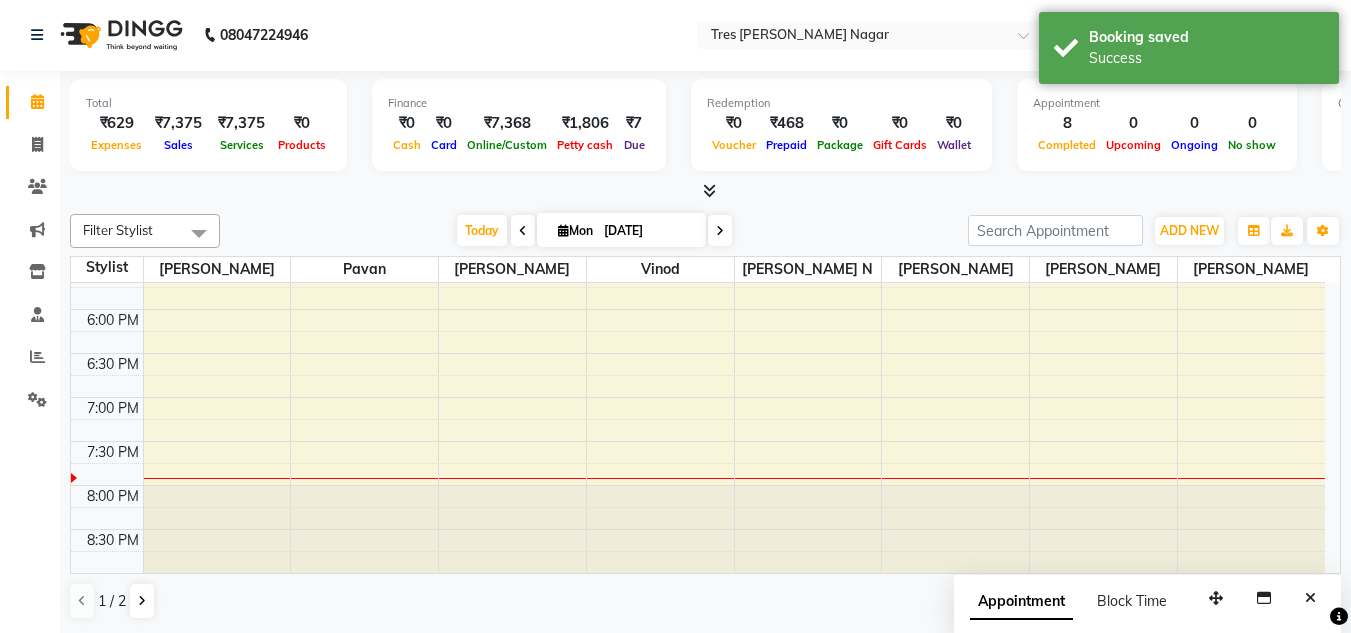 click on "8:00 AM 8:30 AM 9:00 AM 9:30 AM 10:00 AM 10:30 AM 11:00 AM 11:30 AM 12:00 PM 12:30 PM 1:00 PM 1:30 PM 2:00 PM 2:30 PM 3:00 PM 3:30 PM 4:00 PM 4:30 PM 5:00 PM 5:30 PM 6:00 PM 6:30 PM 7:00 PM 7:30 PM 8:00 PM 8:30 PM     Safaque Afsha, TK01, 12:00 PM-12:15 PM, Hair Colour Men - Highlights     [PERSON_NAME], TK04, 04:30 PM-05:30 PM, Haircut Men - Salon Director    Prithmesh [PERSON_NAME], TK02, 12:30 PM-12:45 PM, Styling - Shampoo & conditioner     [PERSON_NAME], TK03, 12:45 PM-01:15 PM, Styling - Blow‑dry without Hair Wash     [PERSON_NAME], TK05, 02:30 PM-04:00 PM, Hair colour Women - Root Touch Up ([MEDICAL_DATA] Free)     [PERSON_NAME], TK06, 03:30 PM-04:30 PM, Haircuts Women - Master Stylist     [PERSON_NAME], TK05, 04:00 PM-05:30 PM, Hair colour Women - Root Touch Up ([MEDICAL_DATA] Free)     [PERSON_NAME], TK06, 04:30 PM-04:50 PM, Threading Women - Eyebrows,Threading Women - Upper Lip     [PERSON_NAME] , TK07, 04:45 PM-05:10 PM, Threading Women - Eyebrows" at bounding box center (698, 1) 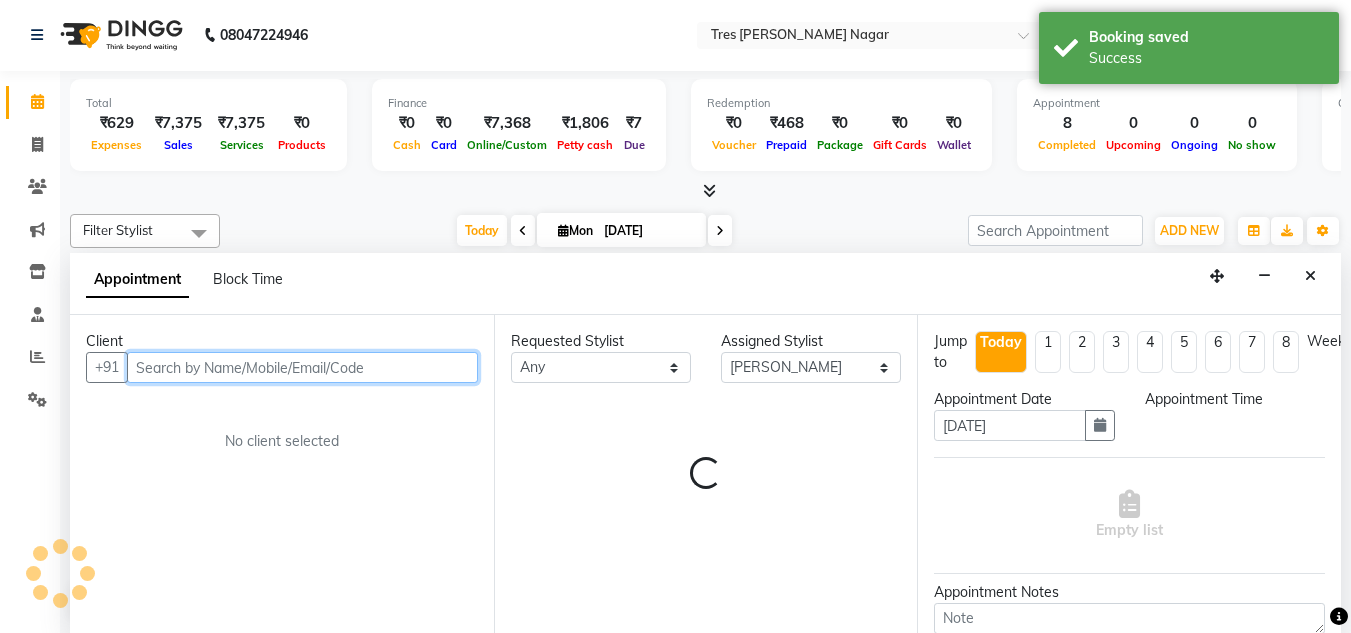 select on "1155" 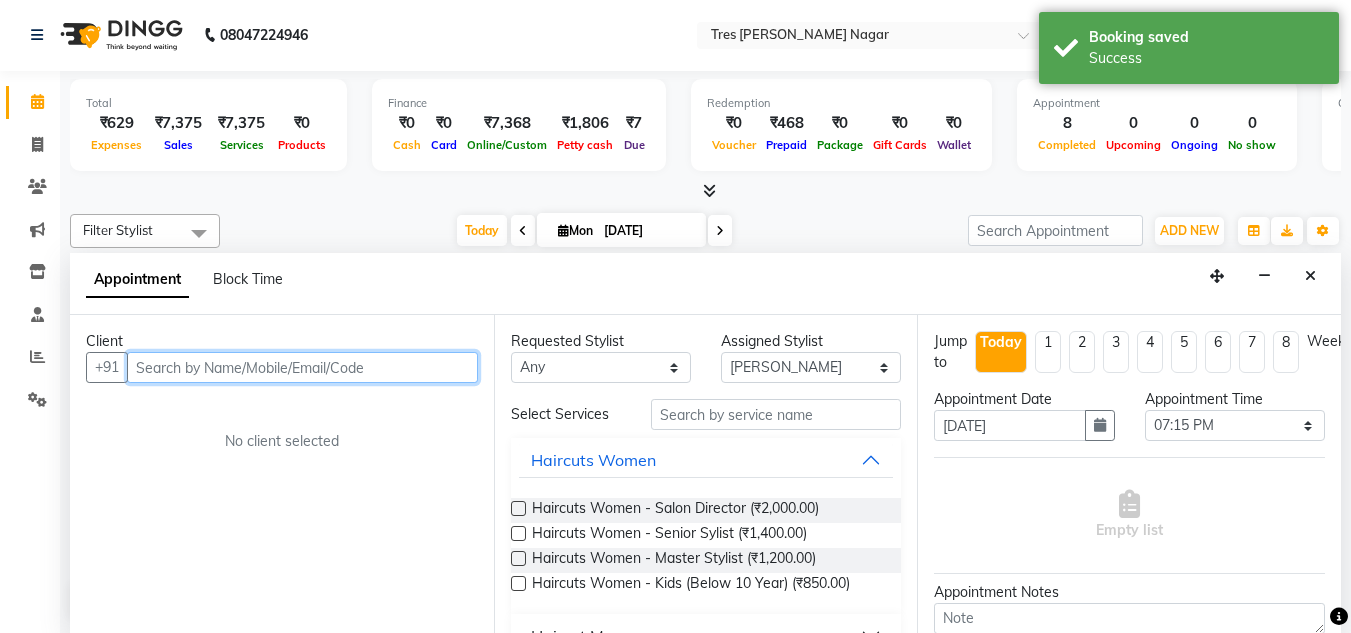 click at bounding box center (302, 367) 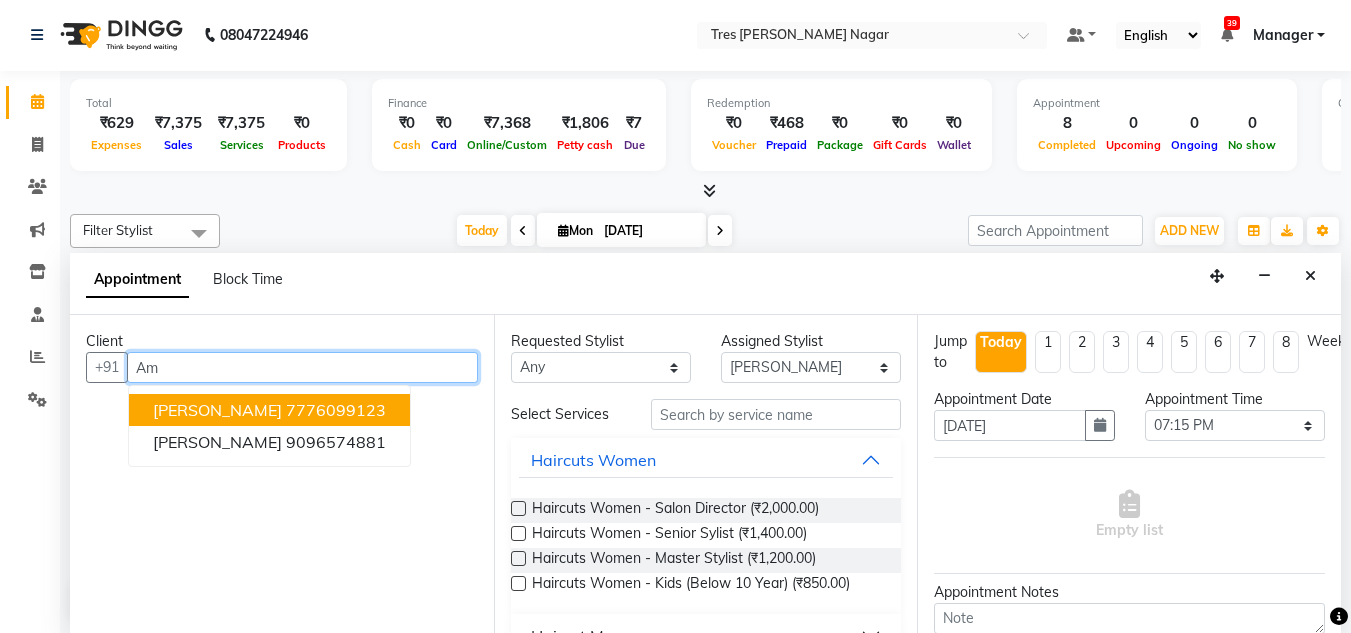 type on "A" 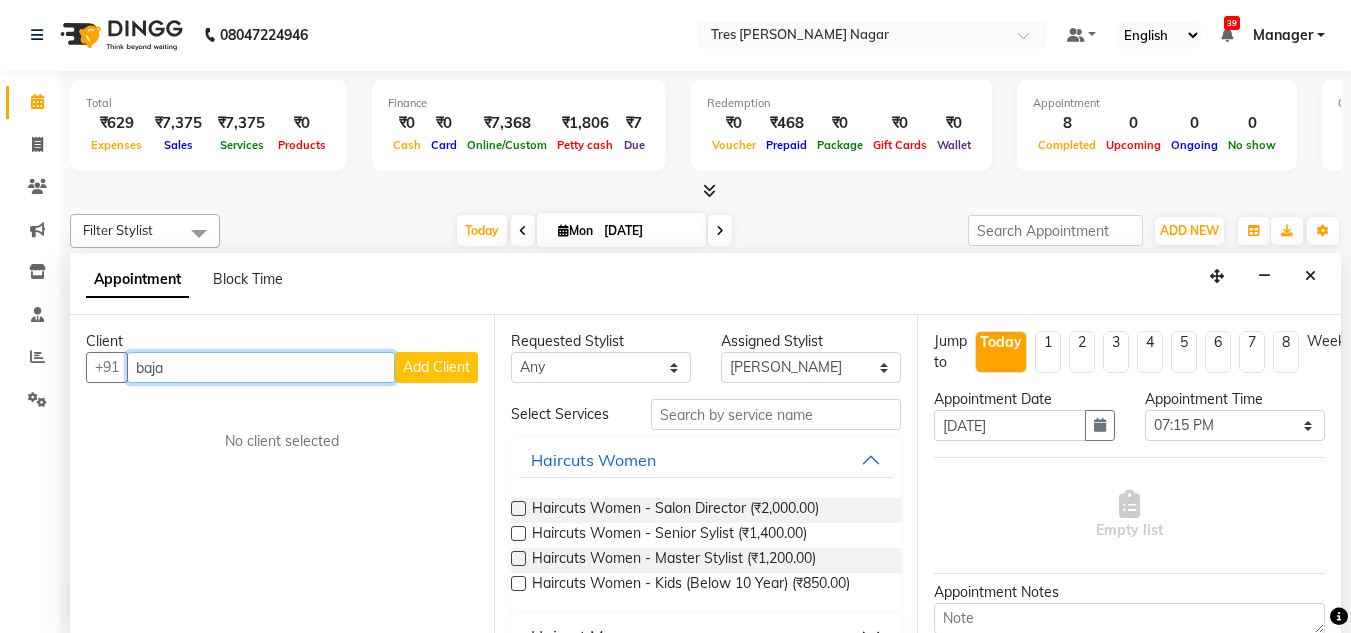 type on "bajaj" 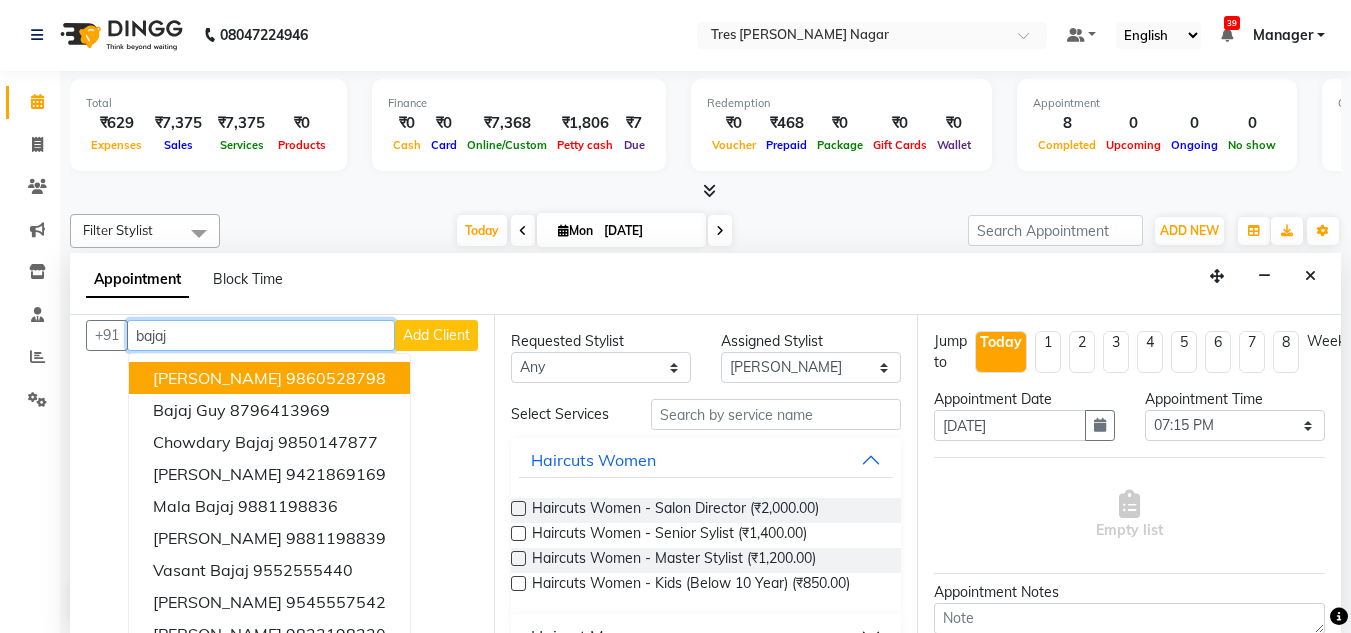 scroll, scrollTop: 0, scrollLeft: 0, axis: both 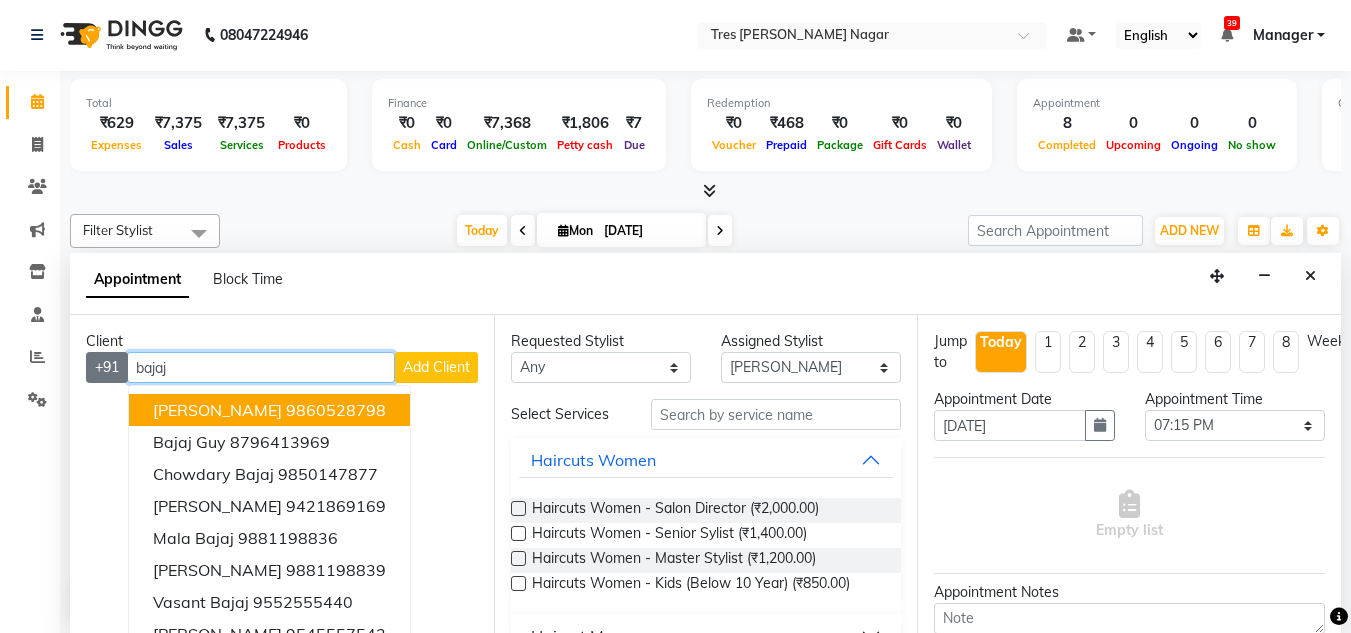 drag, startPoint x: 192, startPoint y: 365, endPoint x: 119, endPoint y: 366, distance: 73.00685 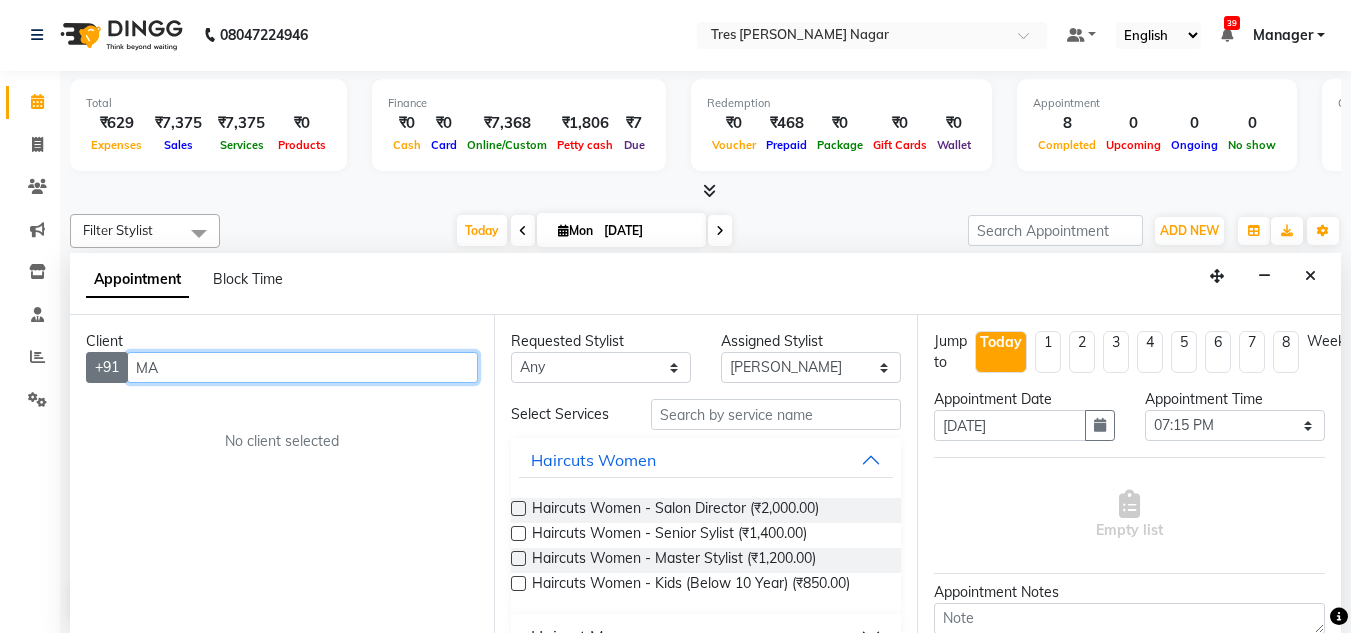 type on "M" 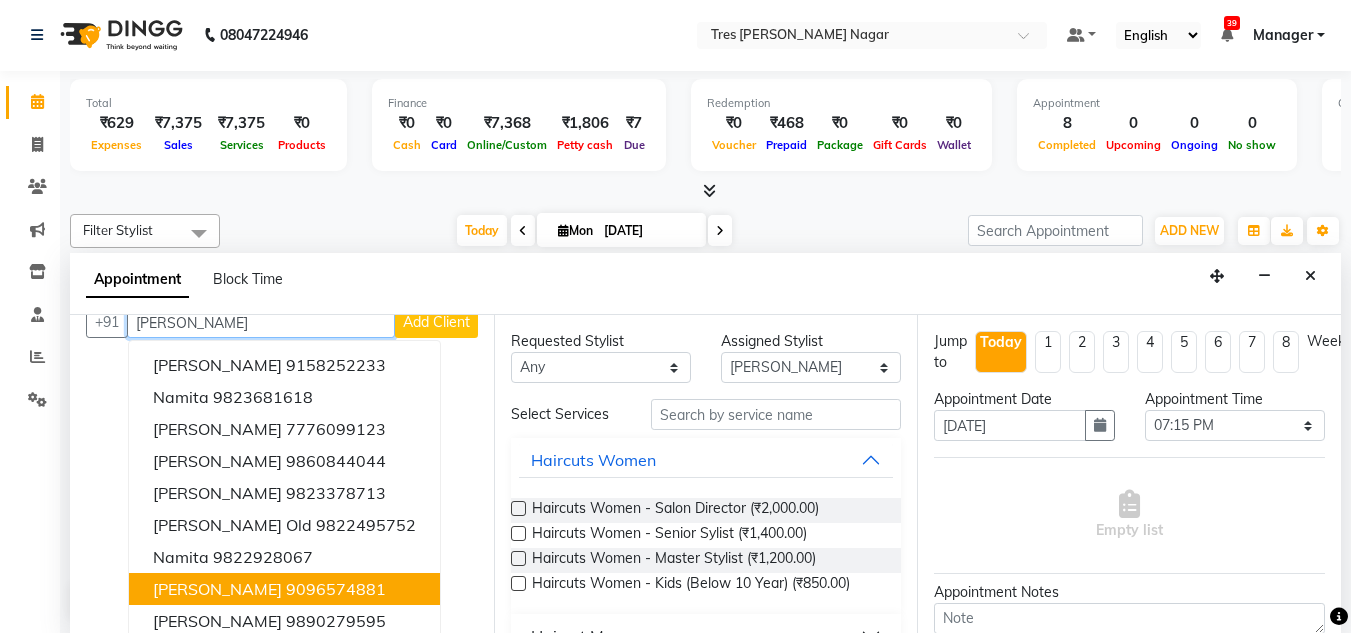 scroll, scrollTop: 0, scrollLeft: 0, axis: both 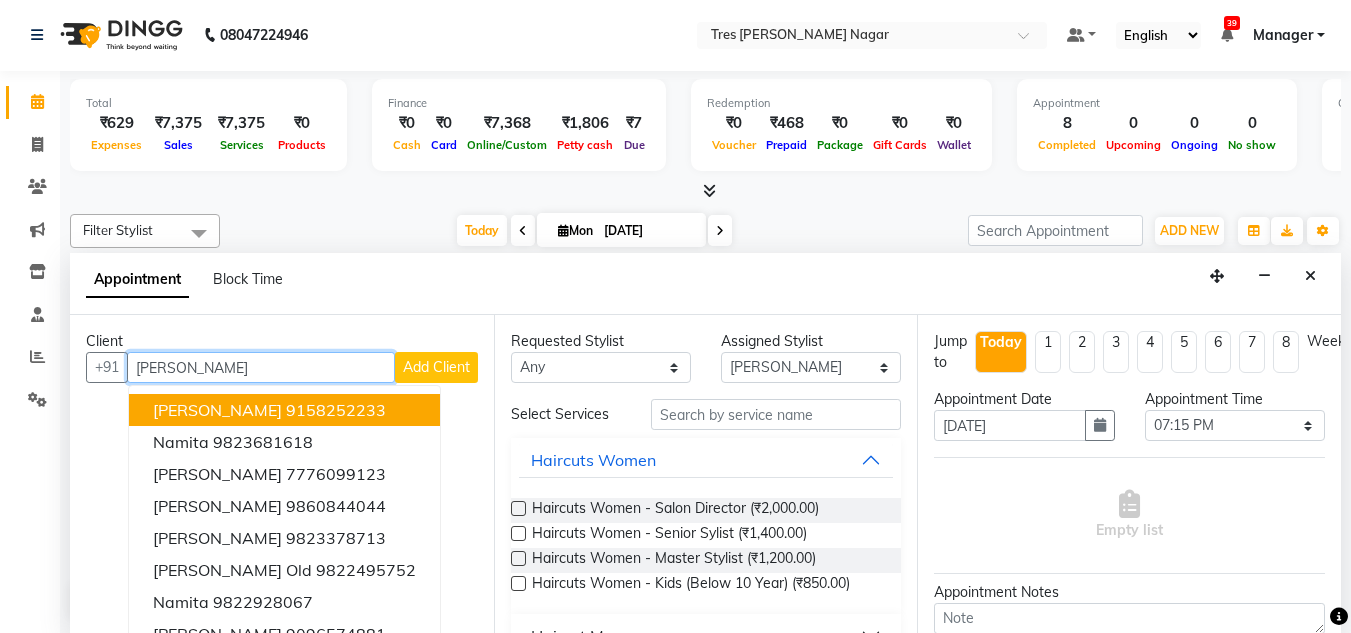 drag, startPoint x: 229, startPoint y: 362, endPoint x: 142, endPoint y: 355, distance: 87.28116 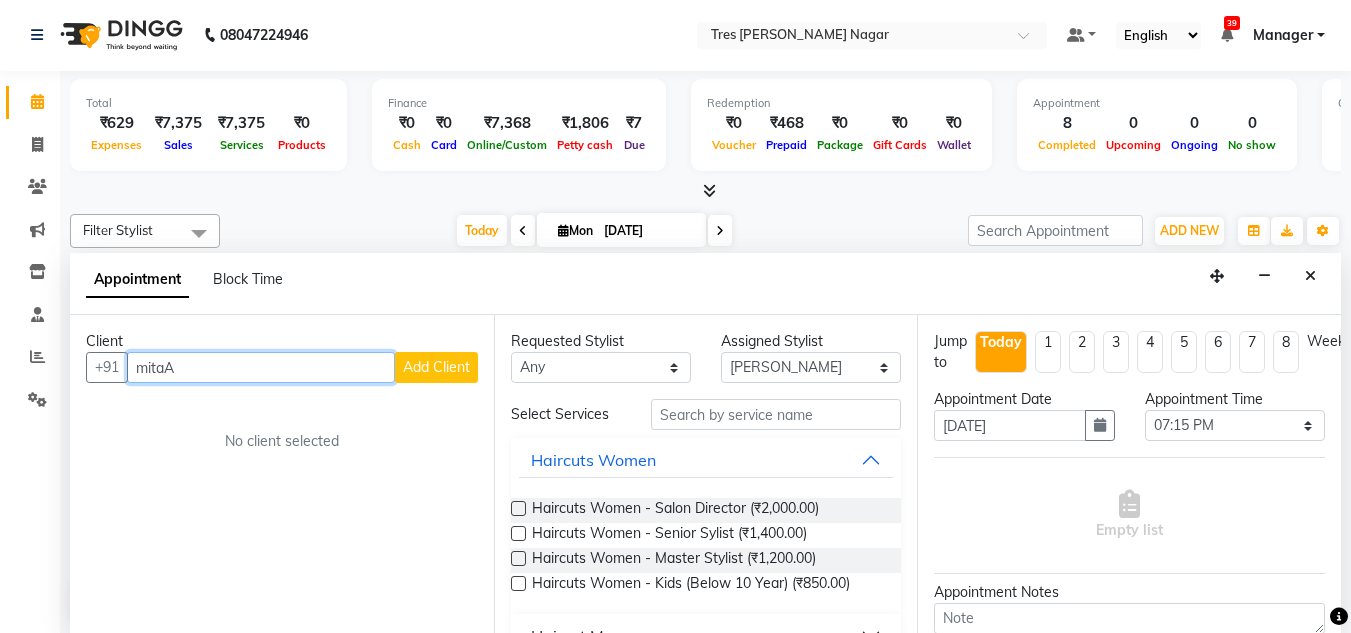 drag, startPoint x: 216, startPoint y: 366, endPoint x: 75, endPoint y: 367, distance: 141.00354 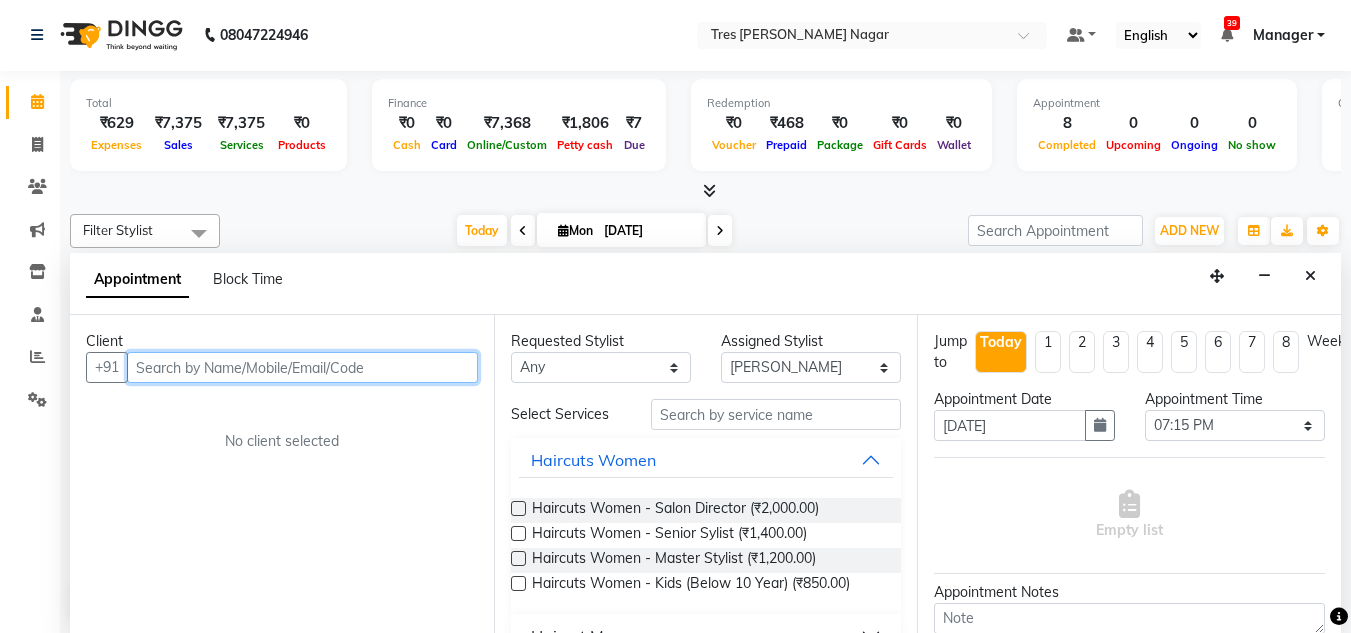 click at bounding box center (302, 367) 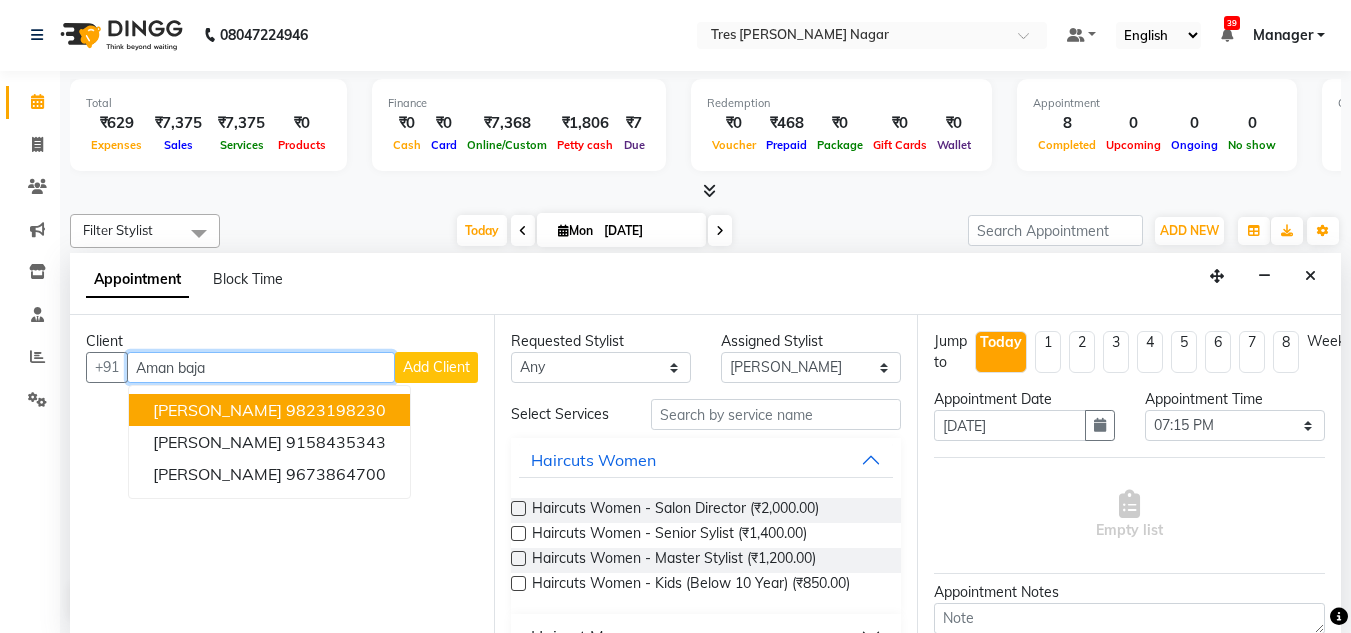 click on "[PERSON_NAME]" at bounding box center [217, 410] 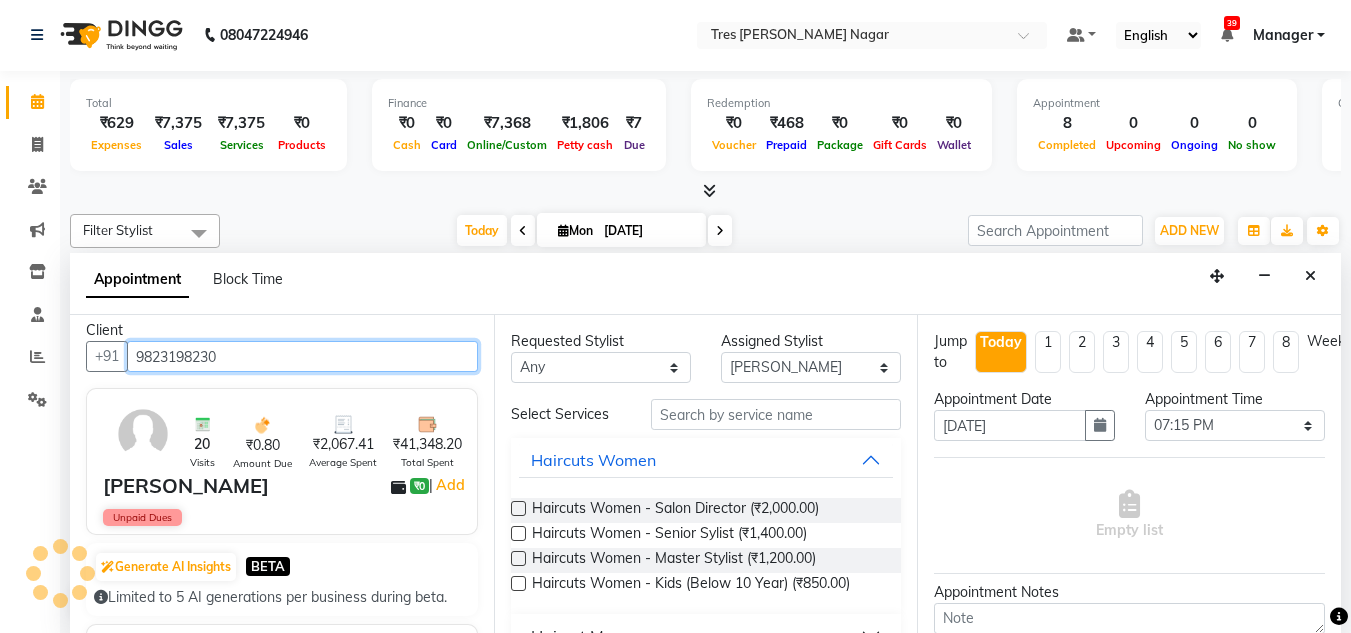 scroll, scrollTop: 0, scrollLeft: 0, axis: both 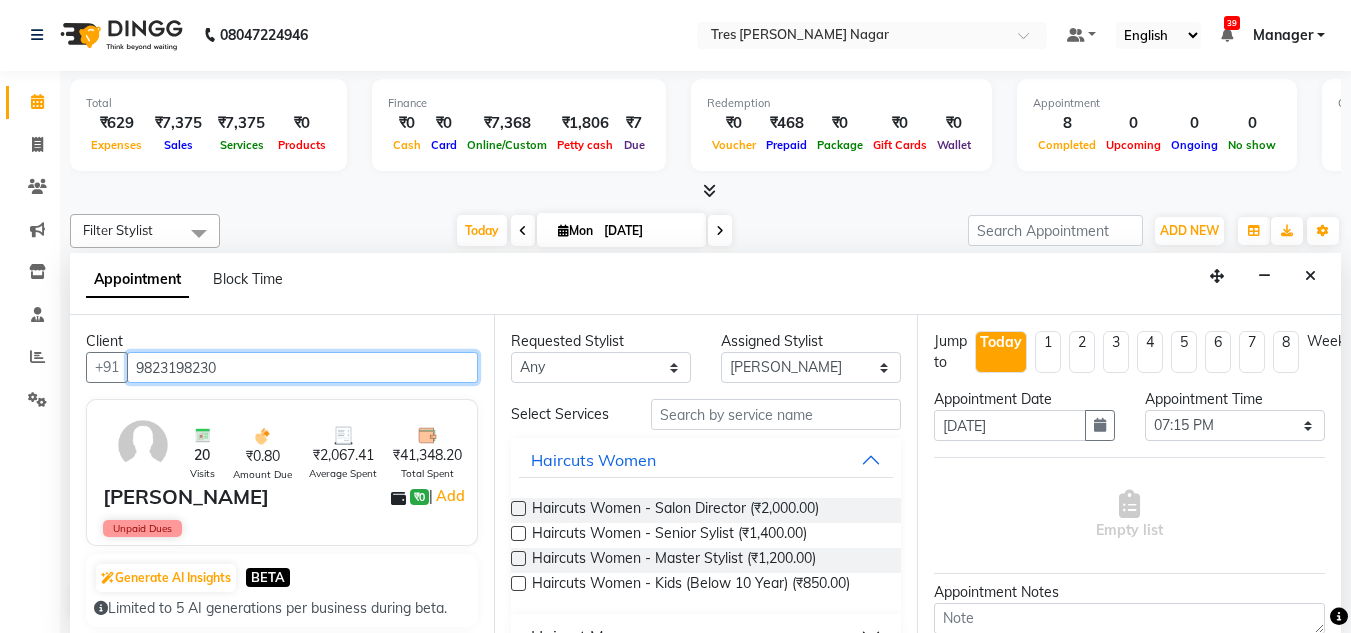 type on "9823198230" 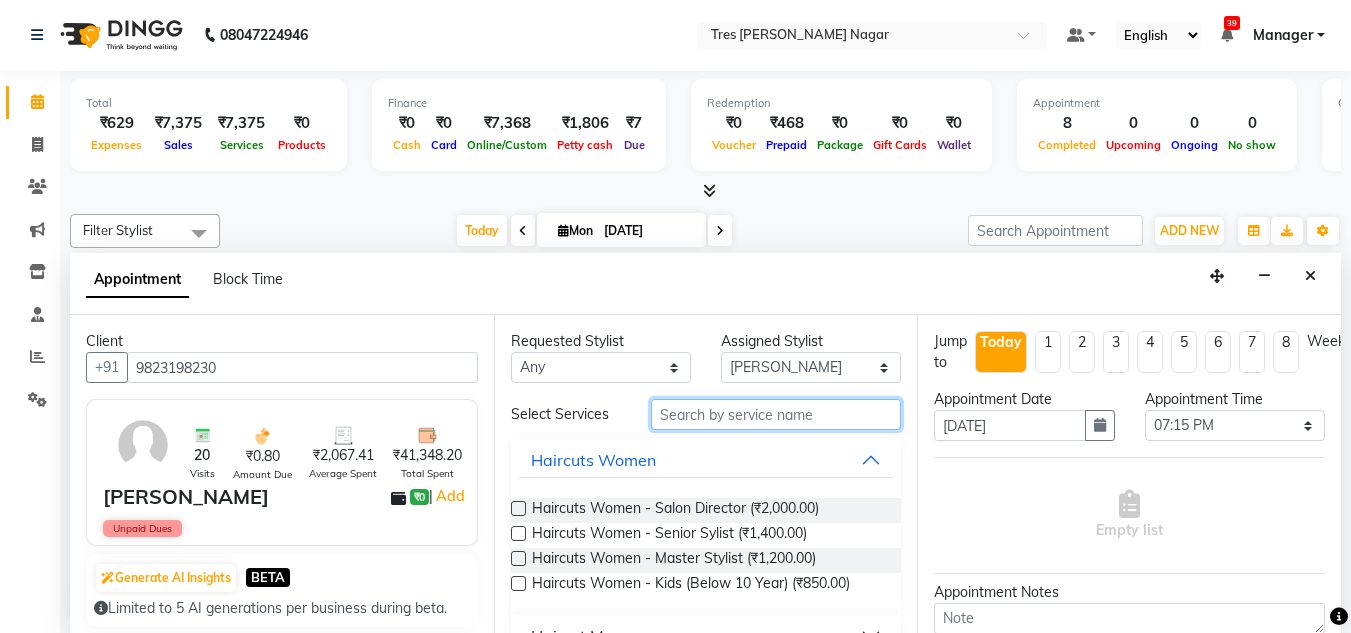 click at bounding box center (776, 414) 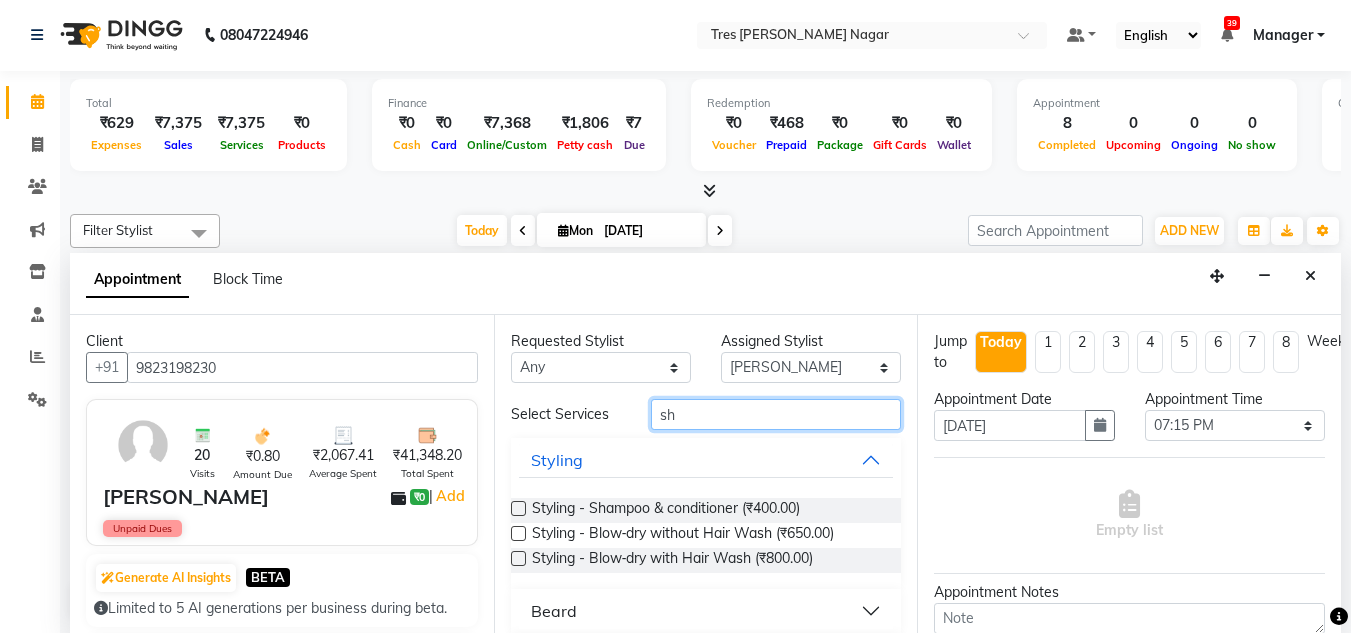 type on "sh" 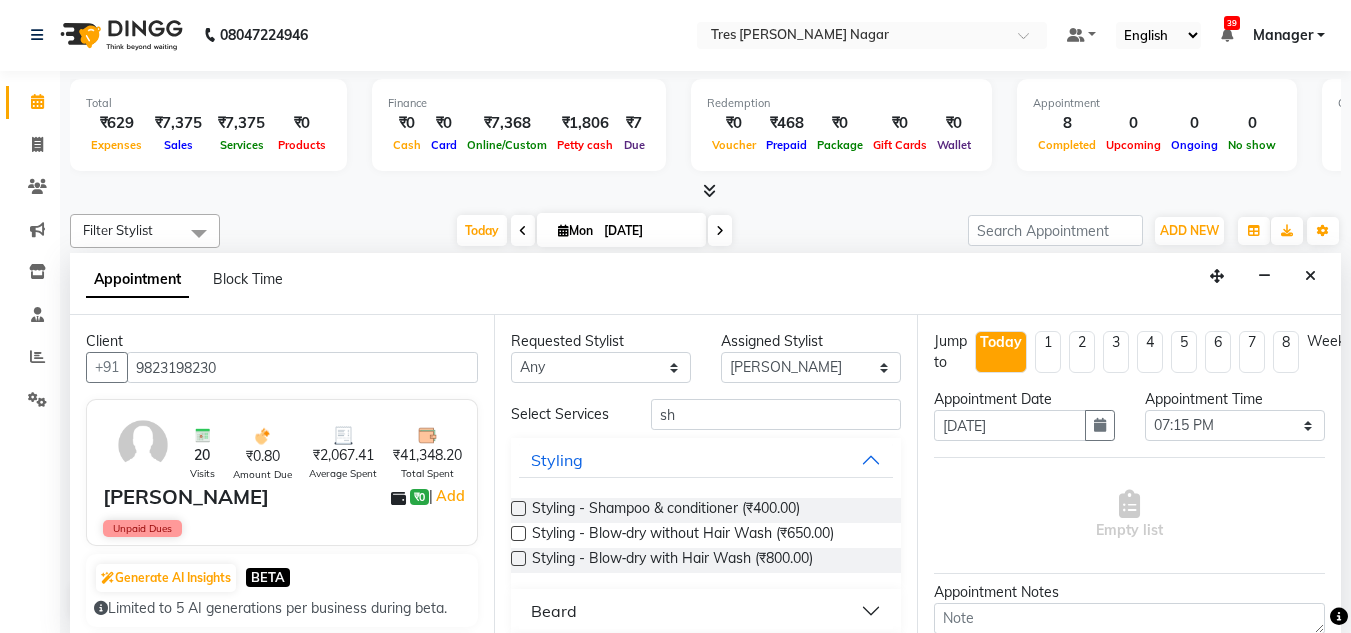 click at bounding box center (518, 508) 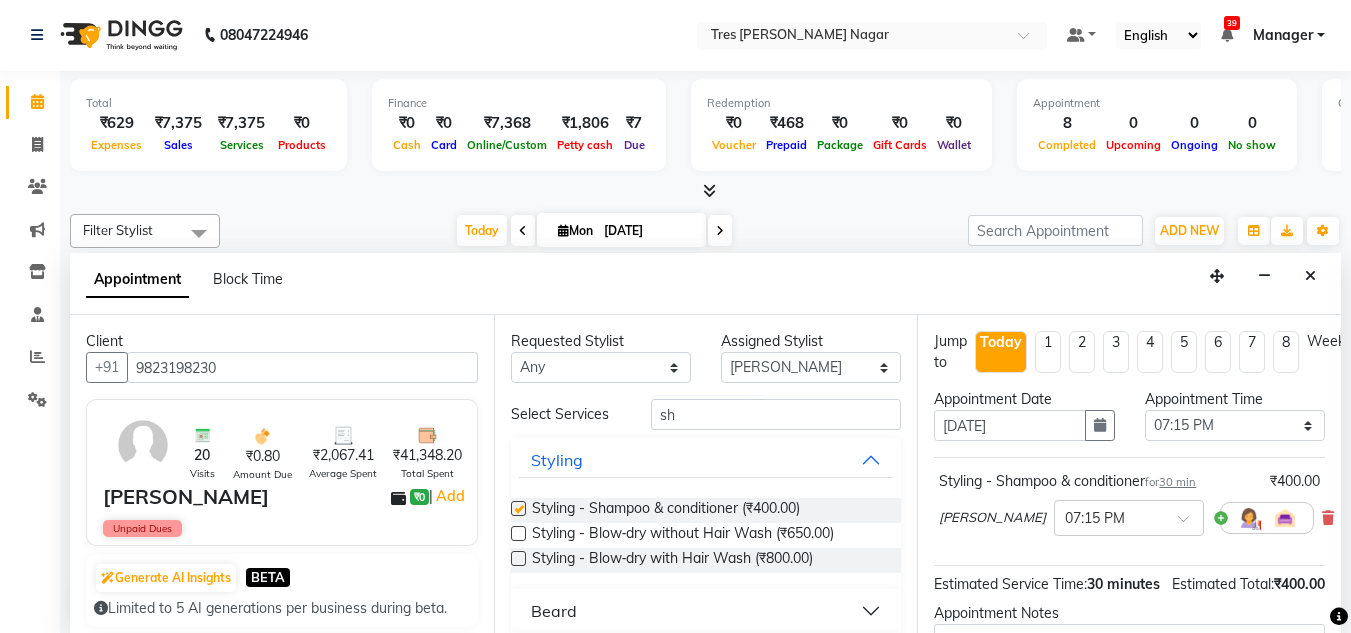 checkbox on "false" 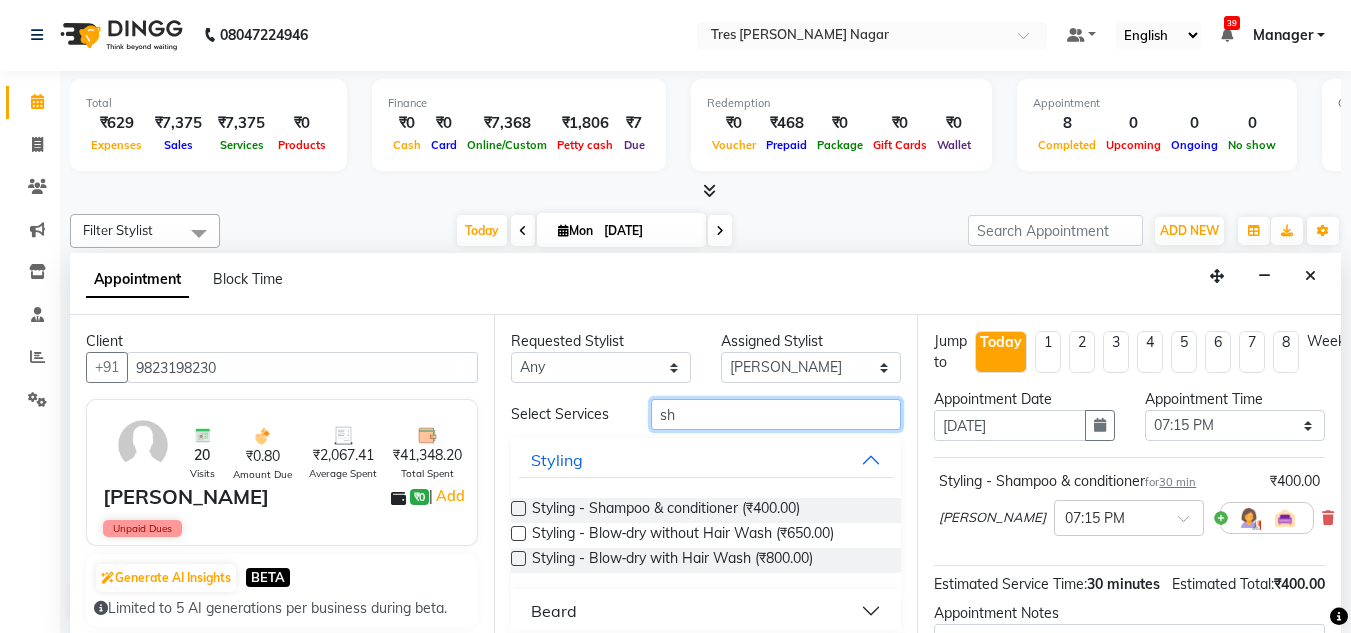 drag, startPoint x: 717, startPoint y: 420, endPoint x: 580, endPoint y: 419, distance: 137.00365 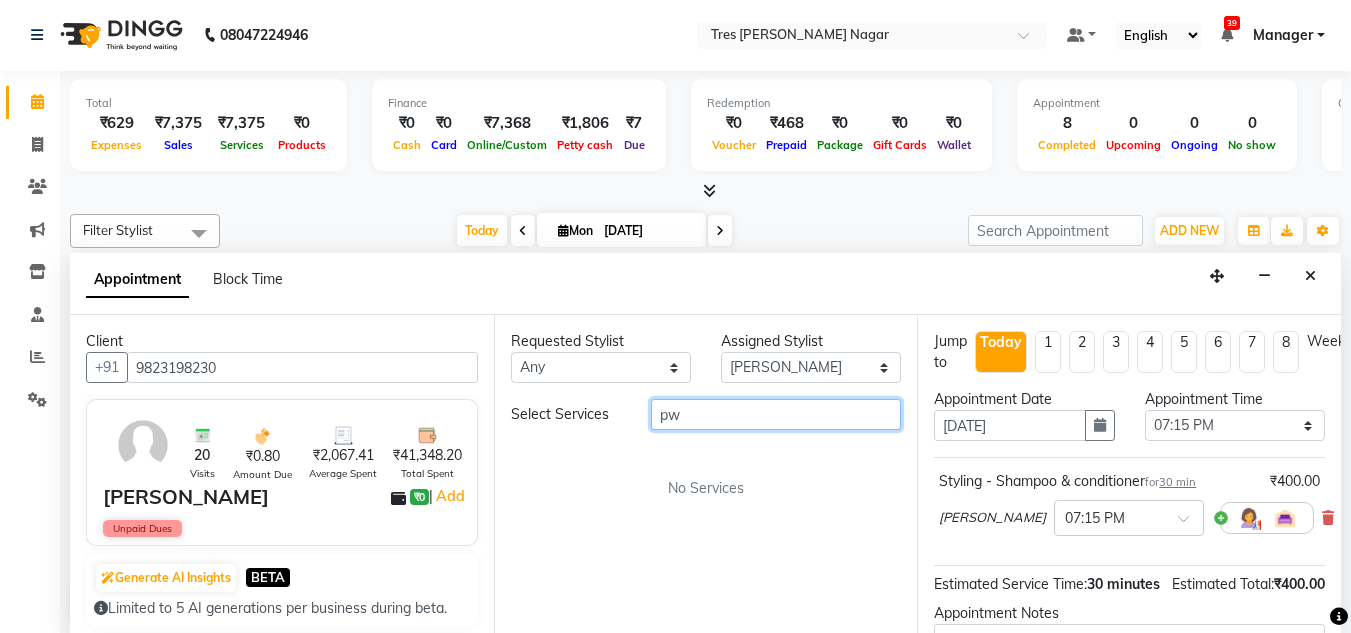 type on "p" 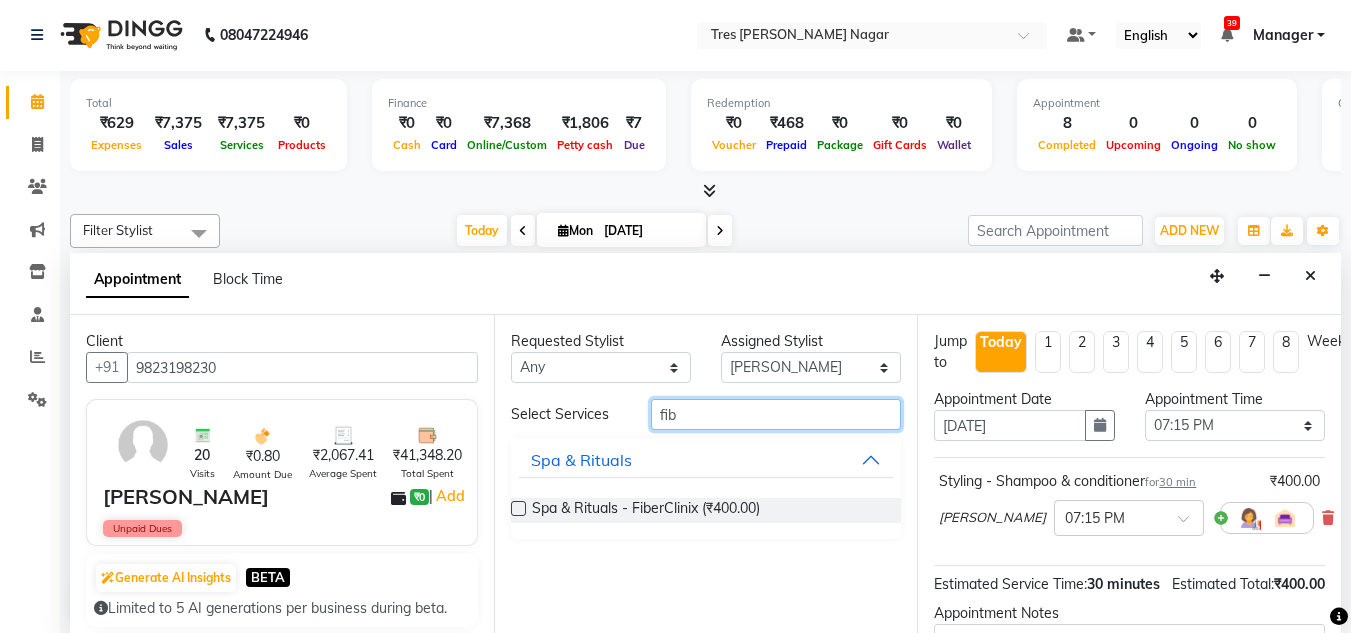 type on "fib" 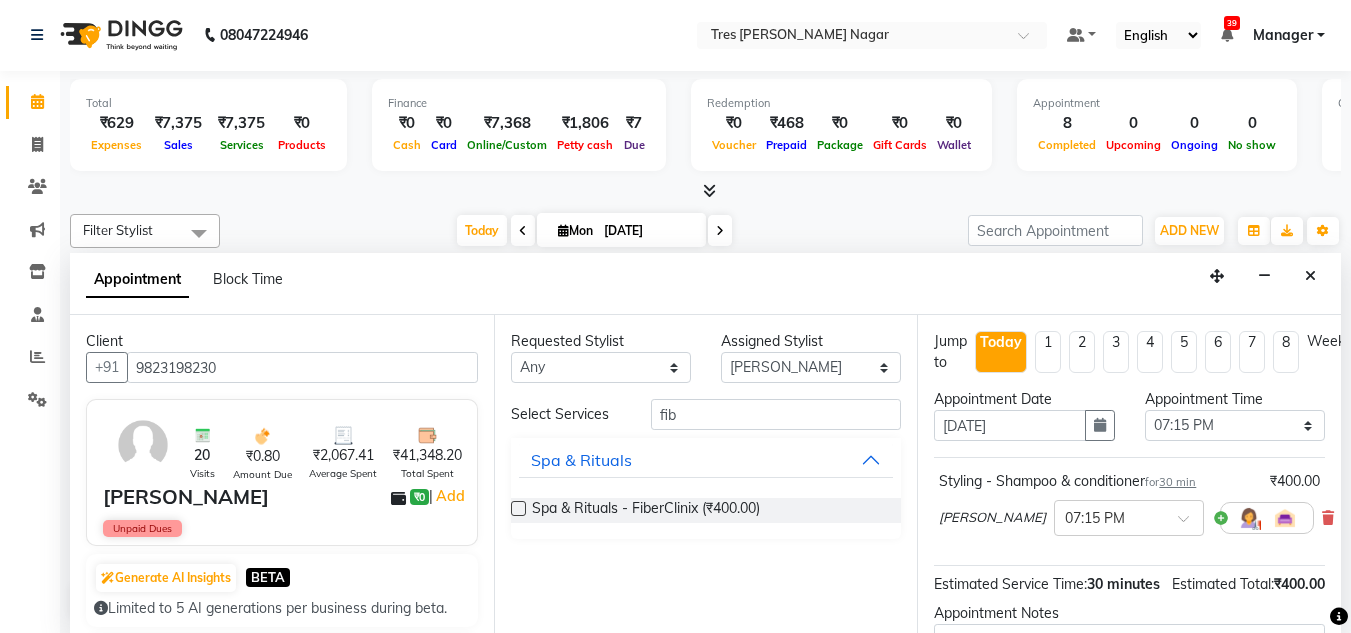 click at bounding box center (518, 508) 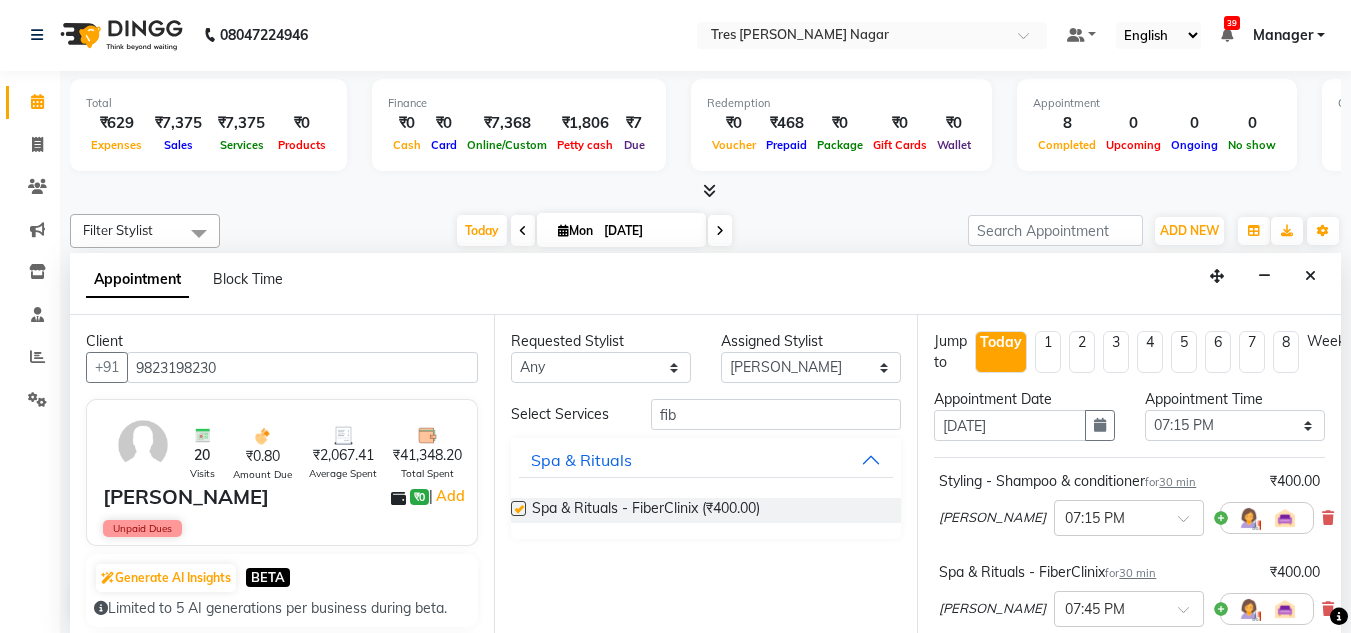 checkbox on "false" 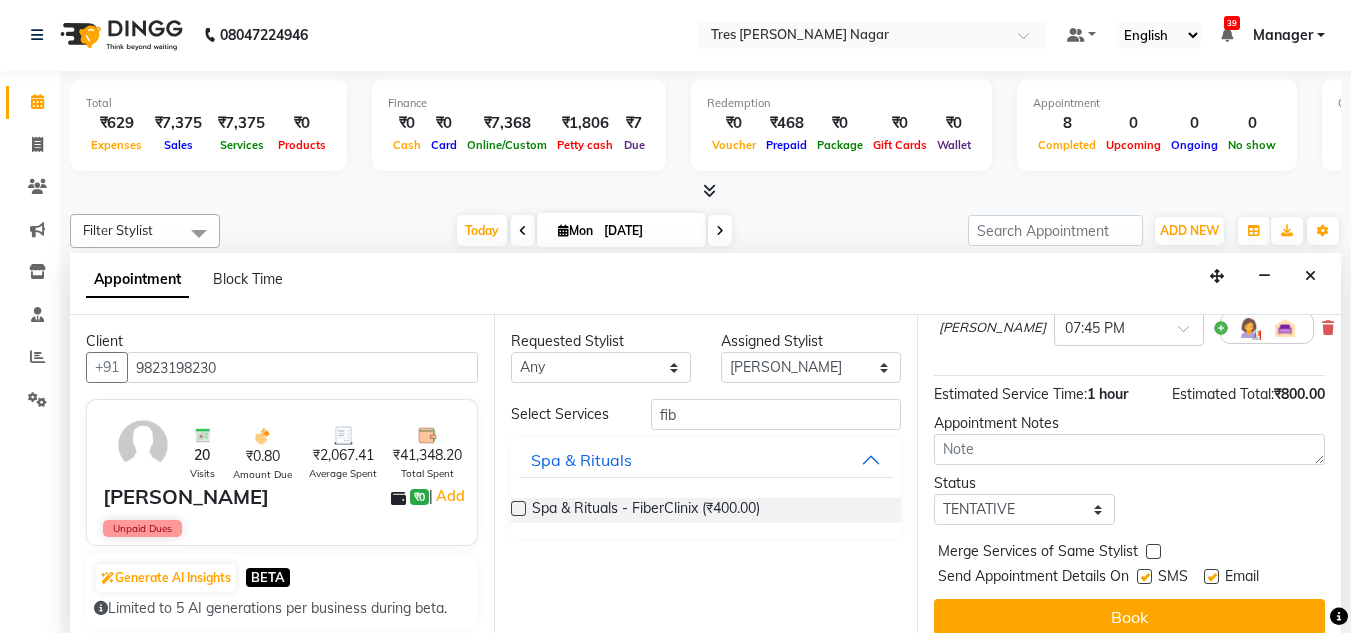 scroll, scrollTop: 300, scrollLeft: 0, axis: vertical 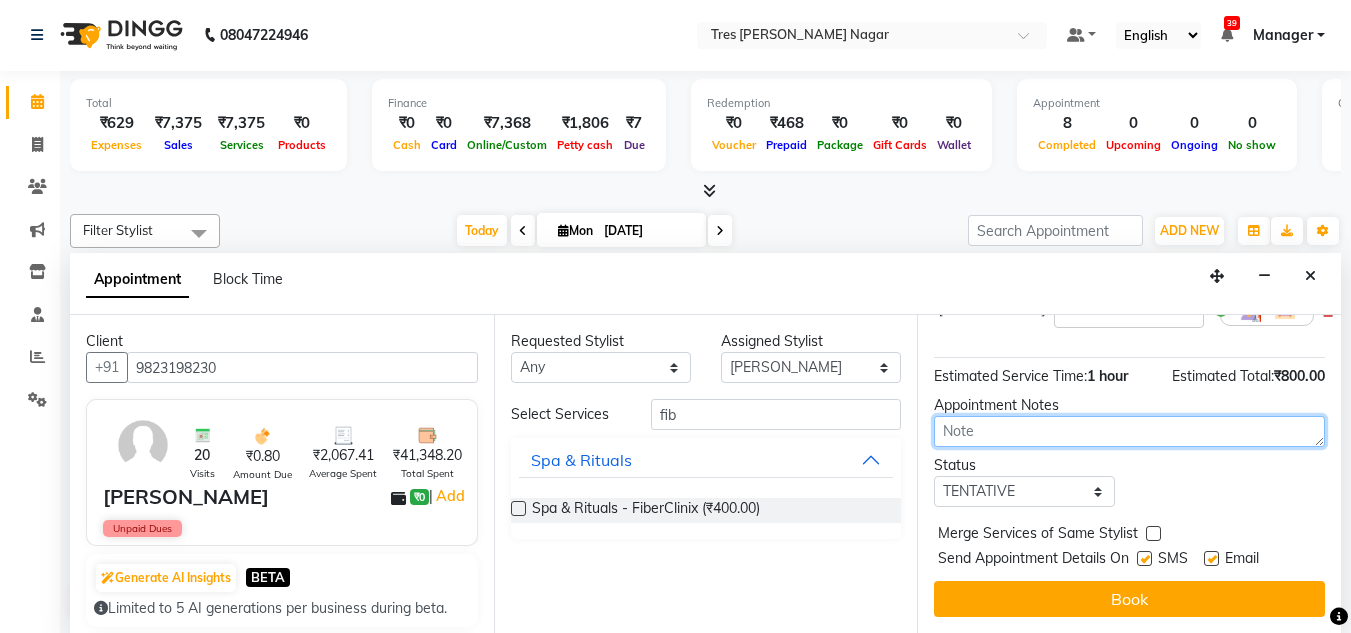 click at bounding box center [1129, 431] 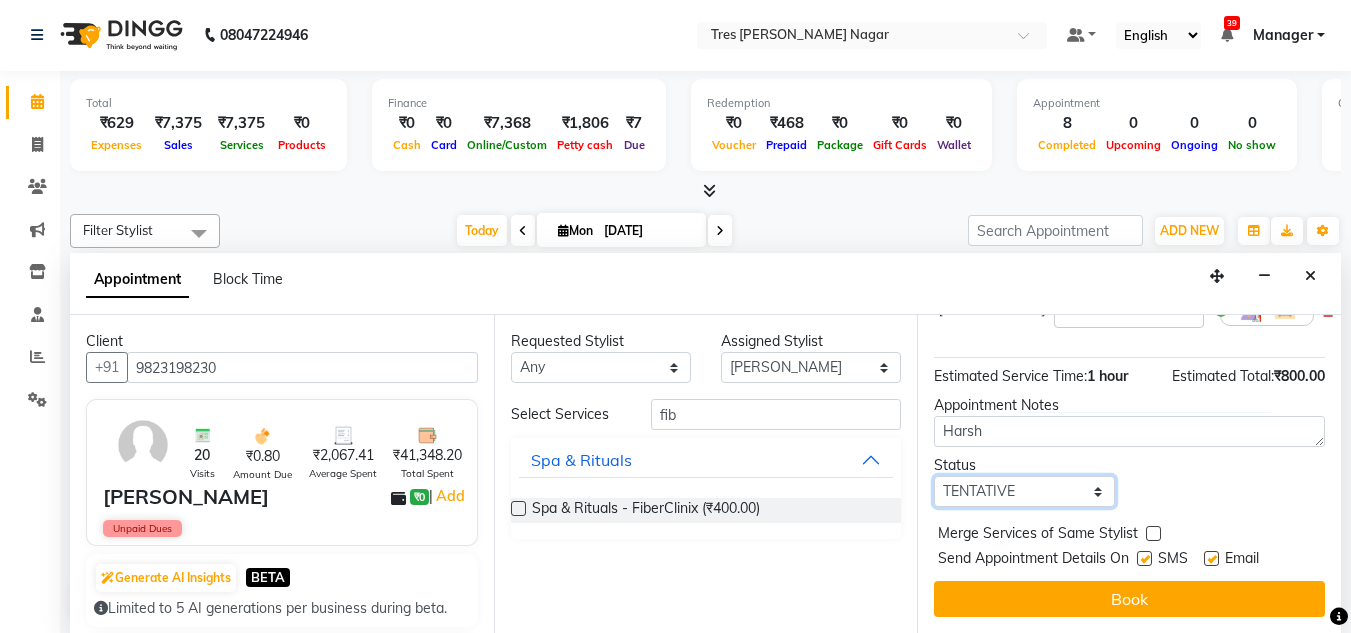 click on "Select TENTATIVE CONFIRM CHECK-IN UPCOMING" at bounding box center (1024, 491) 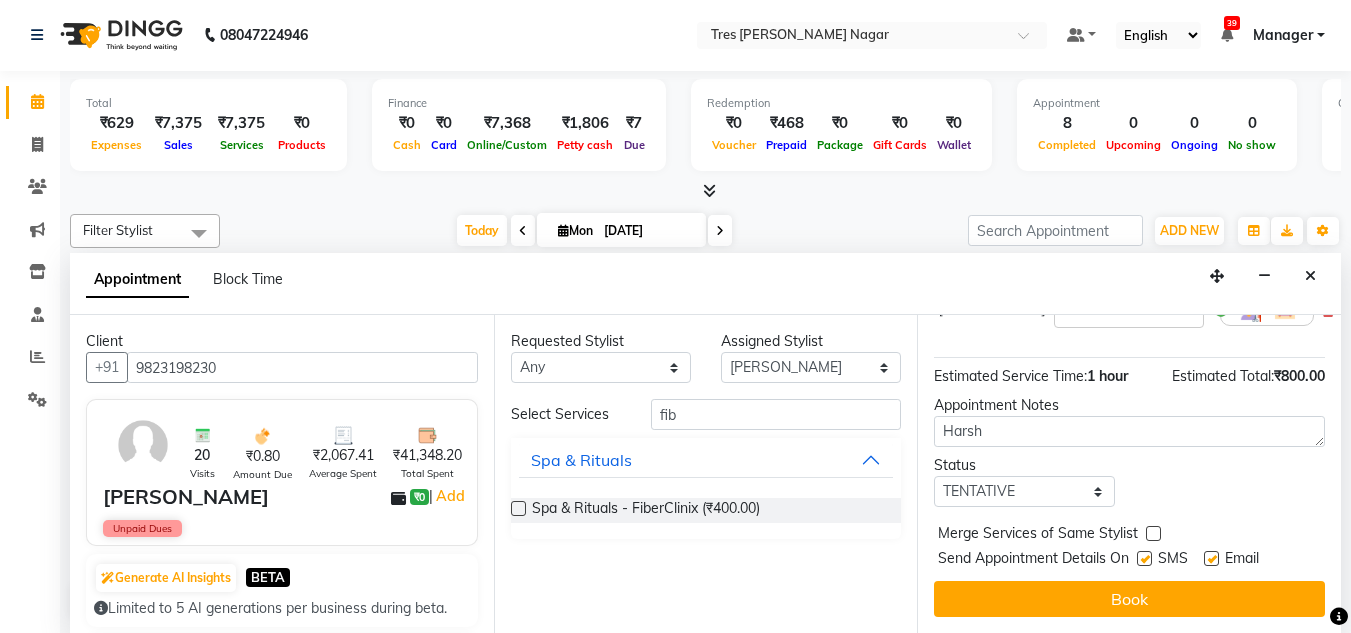 click on "Status Select TENTATIVE CONFIRM CHECK-IN UPCOMING" at bounding box center [1129, 481] 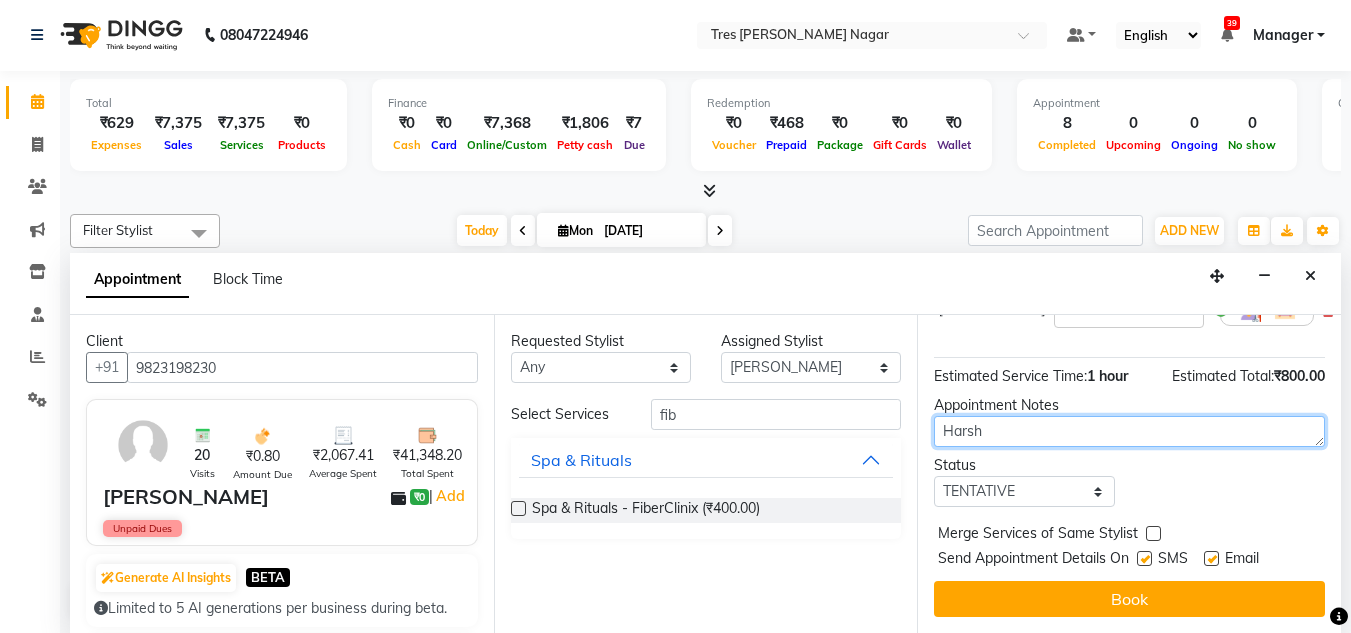 click on "Harsh" at bounding box center [1129, 431] 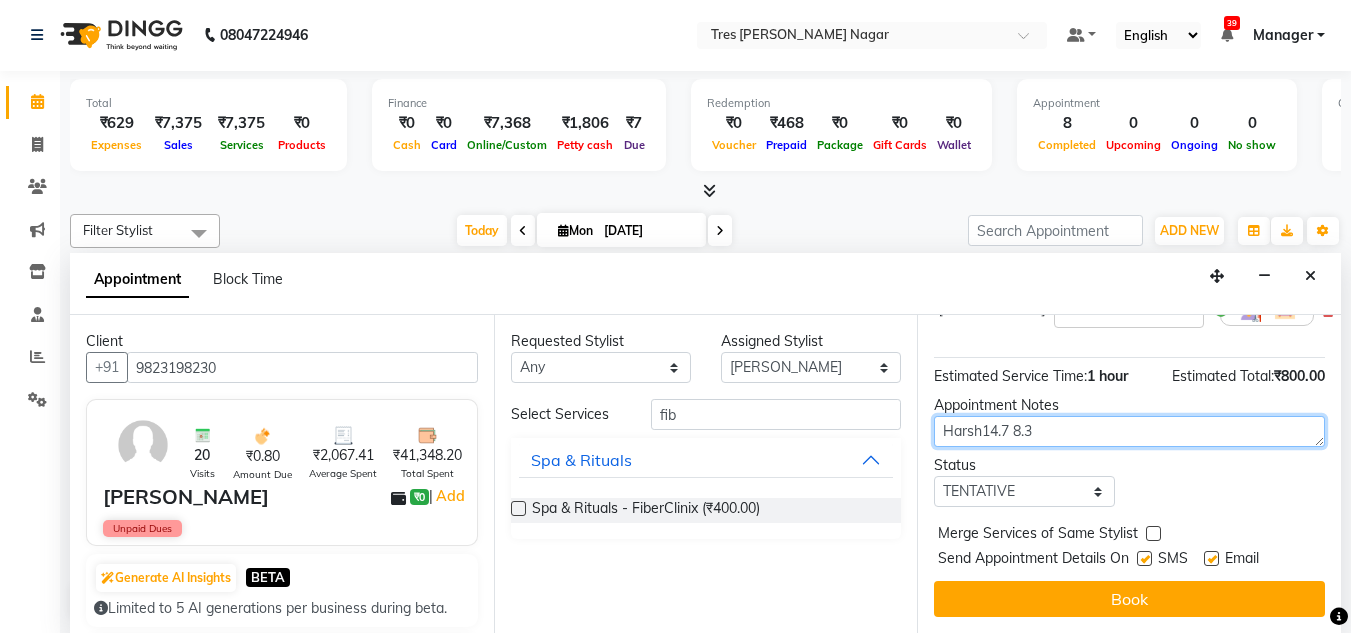 type on "Harsh14.7 8.3" 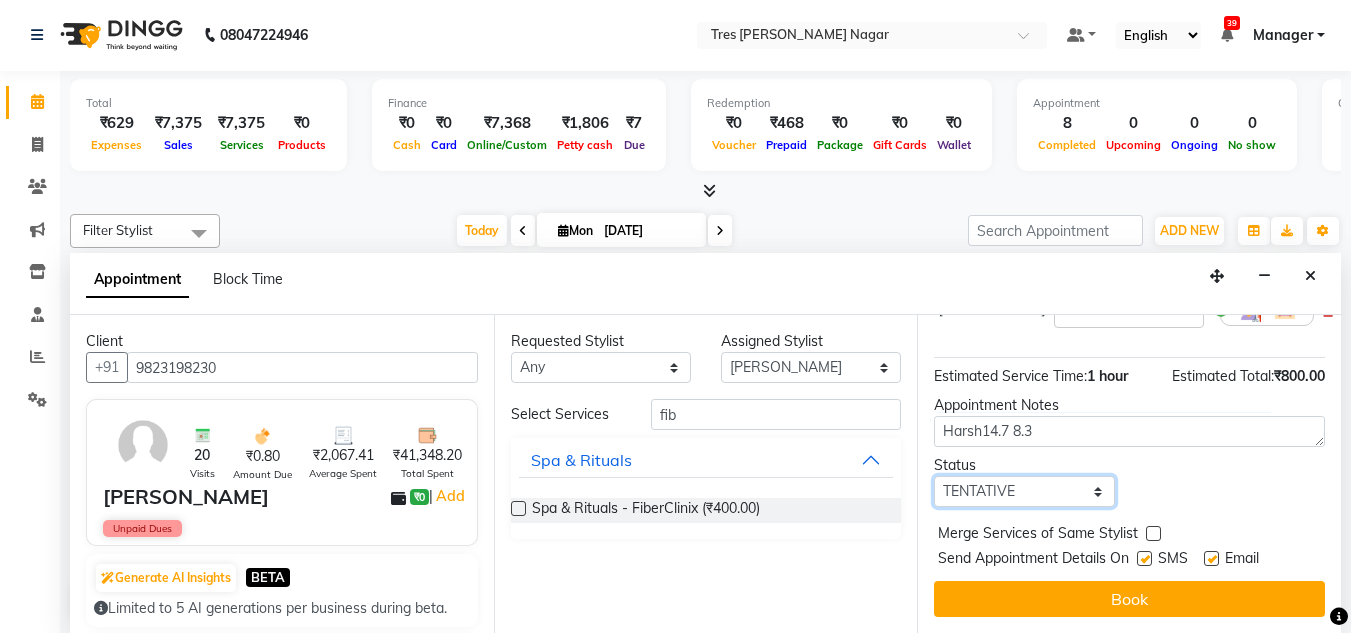 click on "Select TENTATIVE CONFIRM CHECK-IN UPCOMING" at bounding box center [1024, 491] 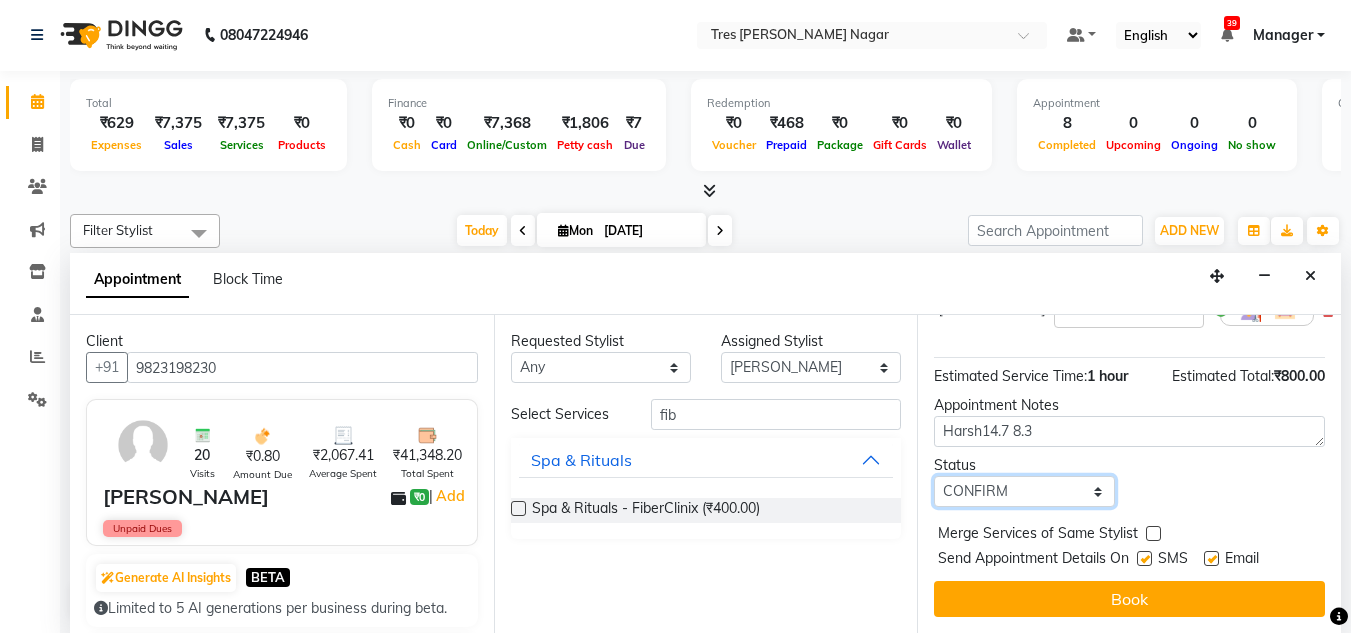 click on "Select TENTATIVE CONFIRM CHECK-IN UPCOMING" at bounding box center [1024, 491] 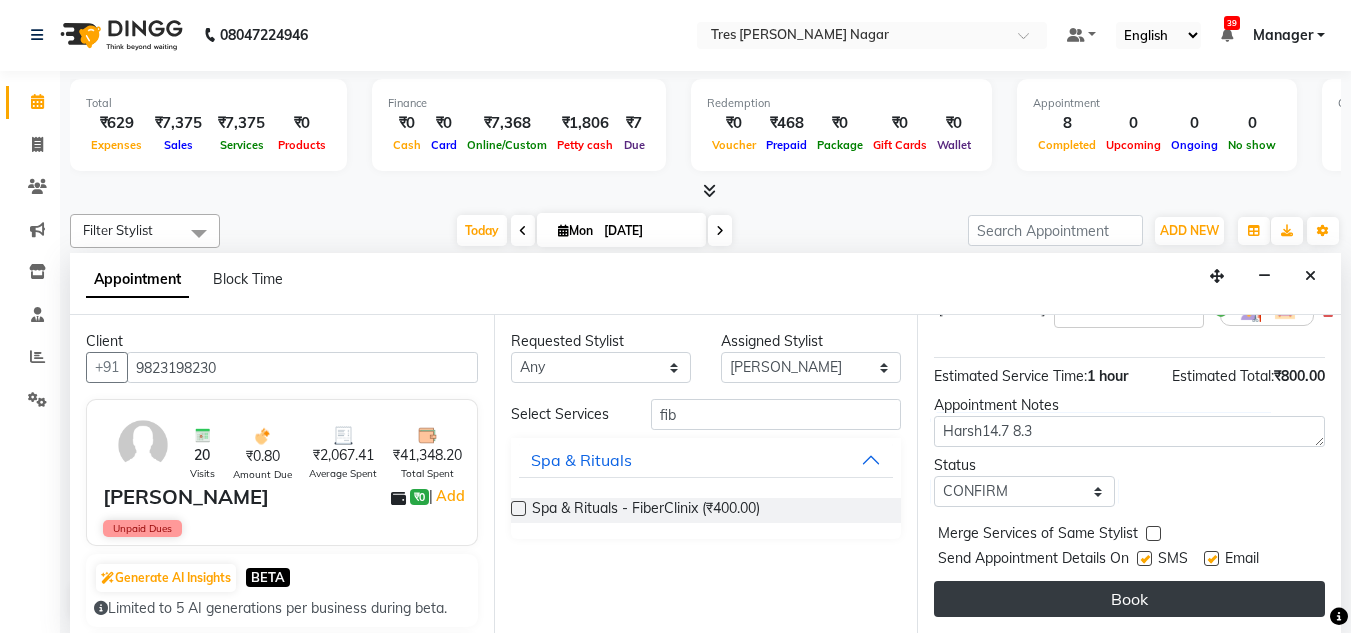 click on "Book" at bounding box center [1129, 599] 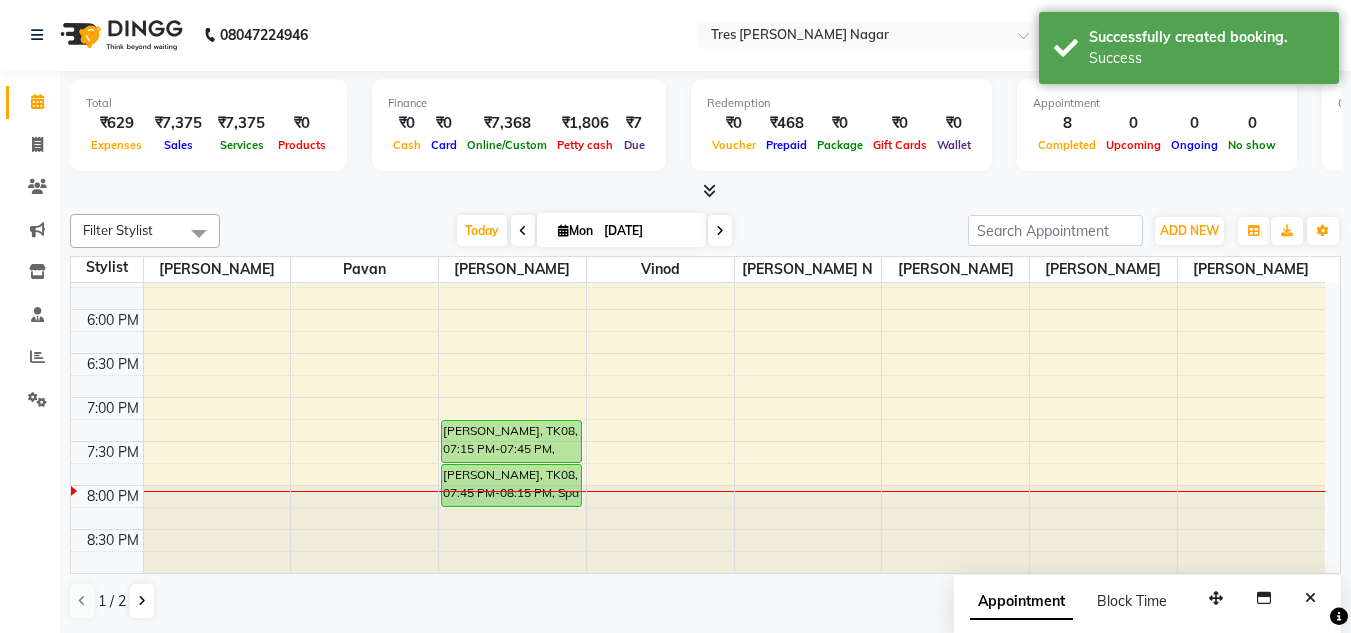 scroll, scrollTop: 0, scrollLeft: 0, axis: both 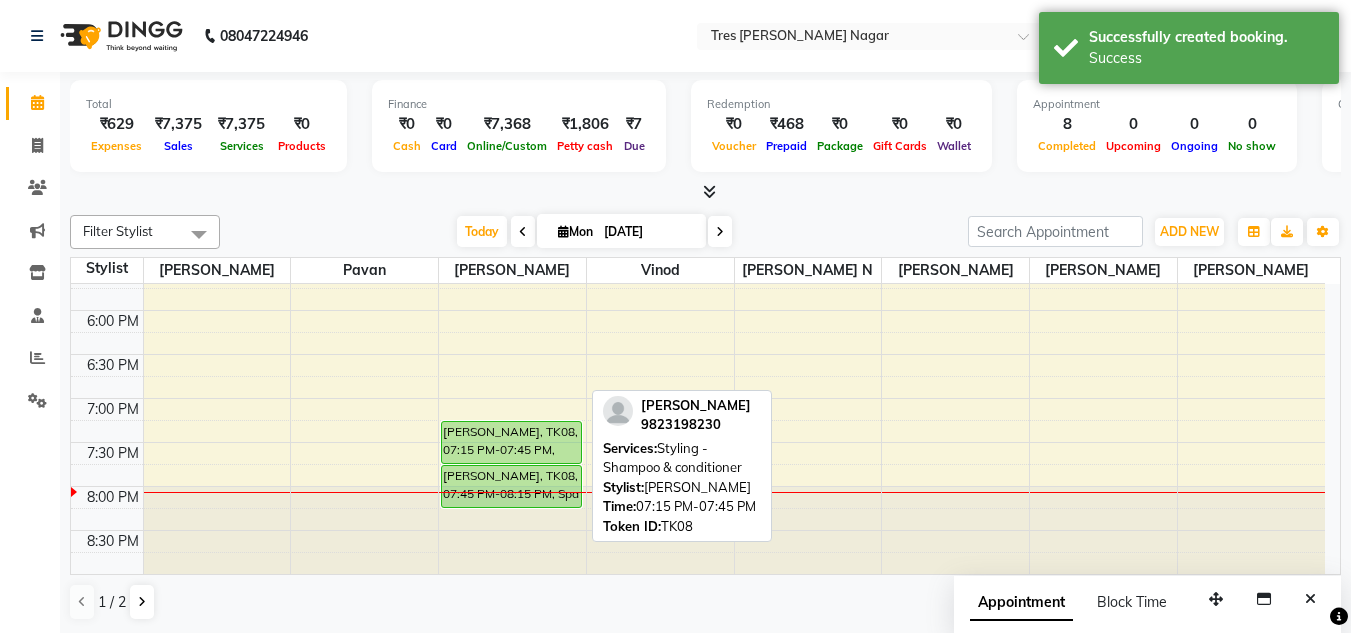 click on "[PERSON_NAME], TK08, 07:15 PM-07:45 PM, Styling - Shampoo & conditioner" at bounding box center [511, 442] 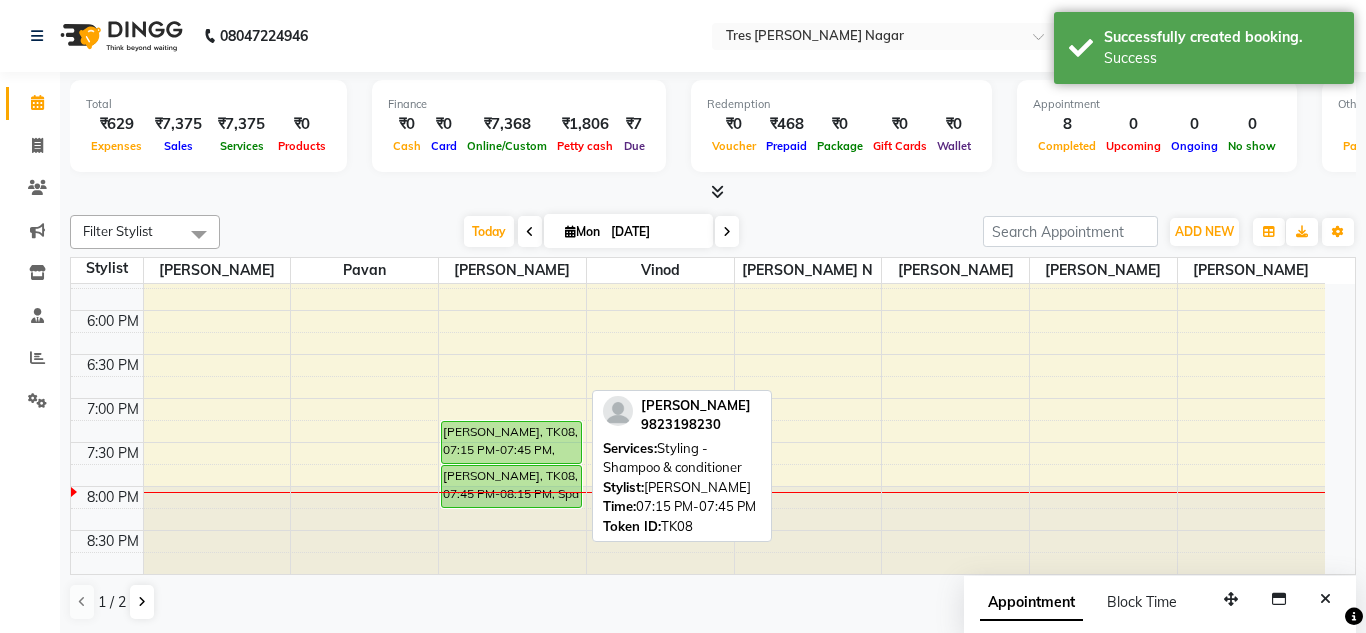 select on "6" 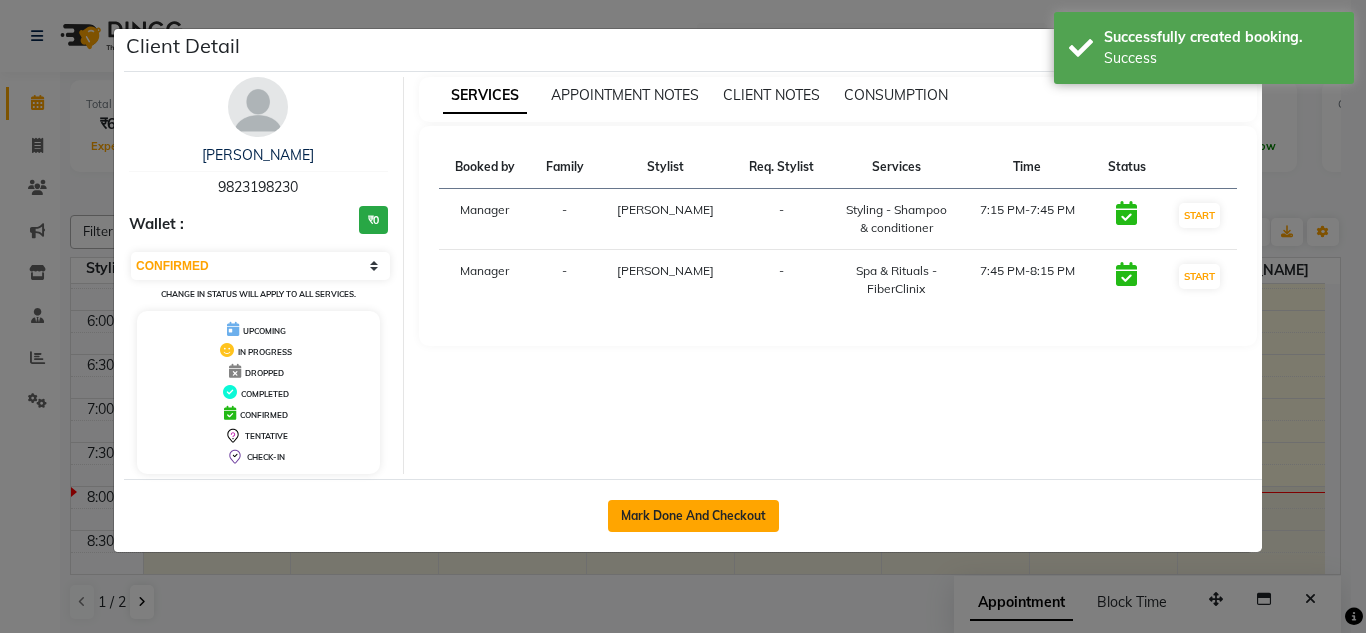 click on "Mark Done And Checkout" 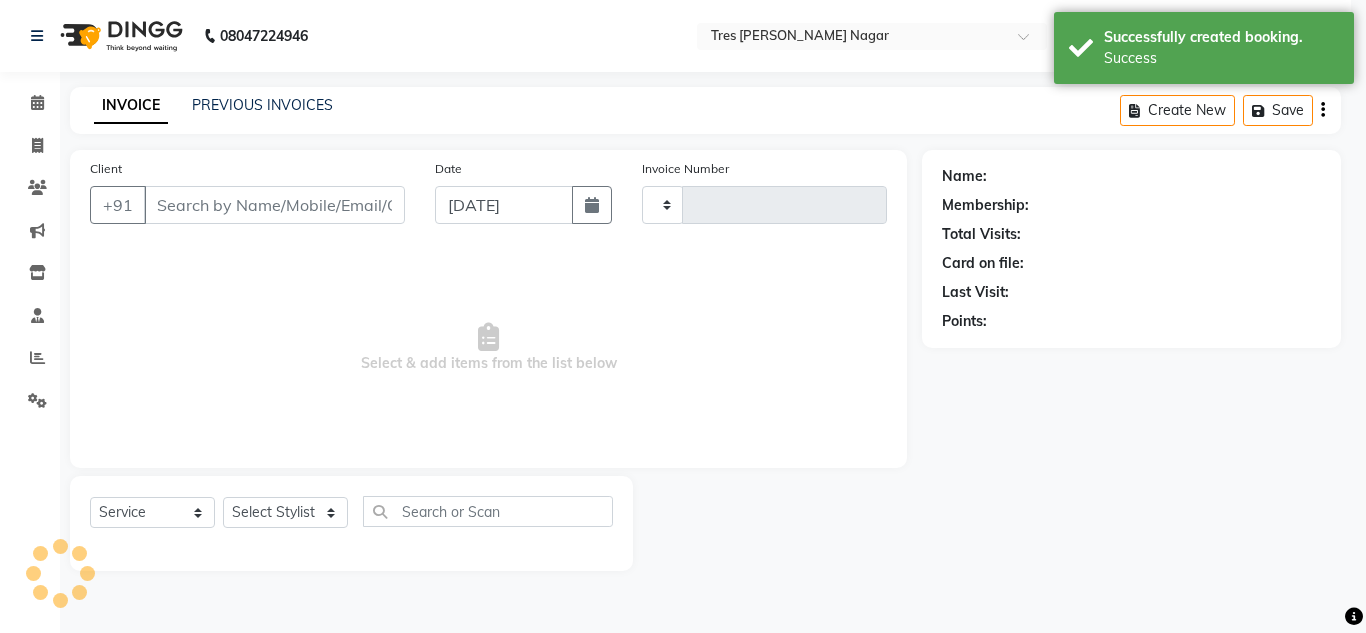 type on "0733" 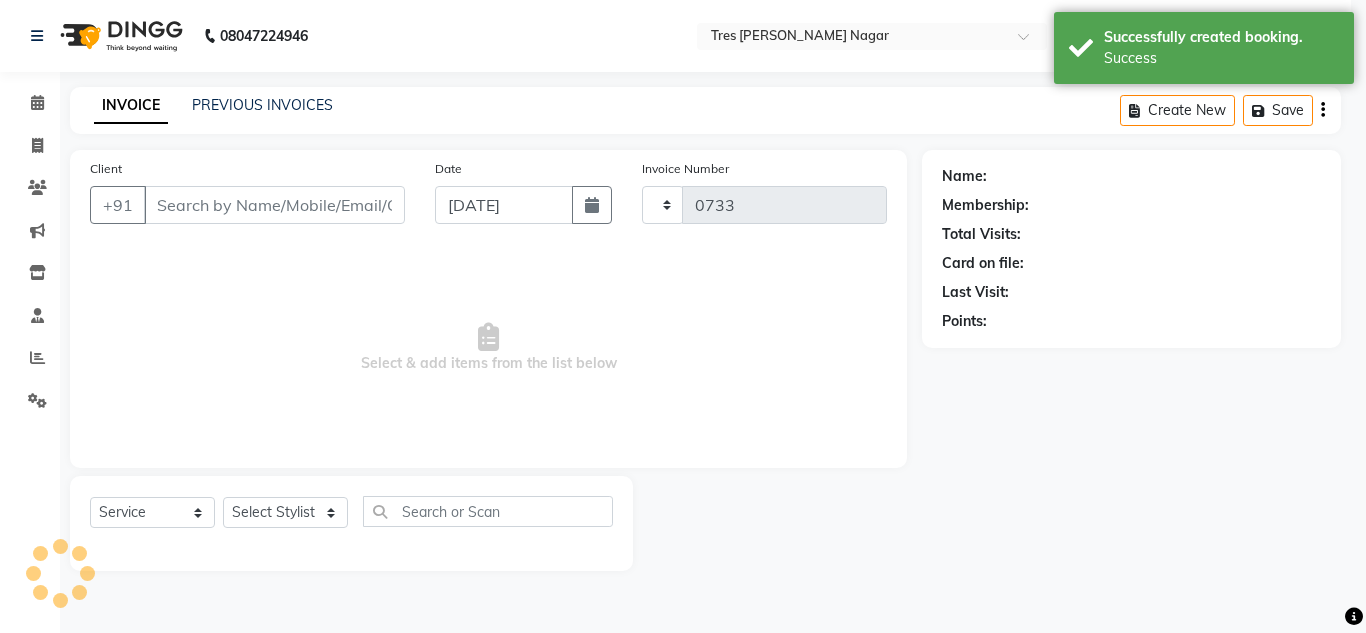 select on "8052" 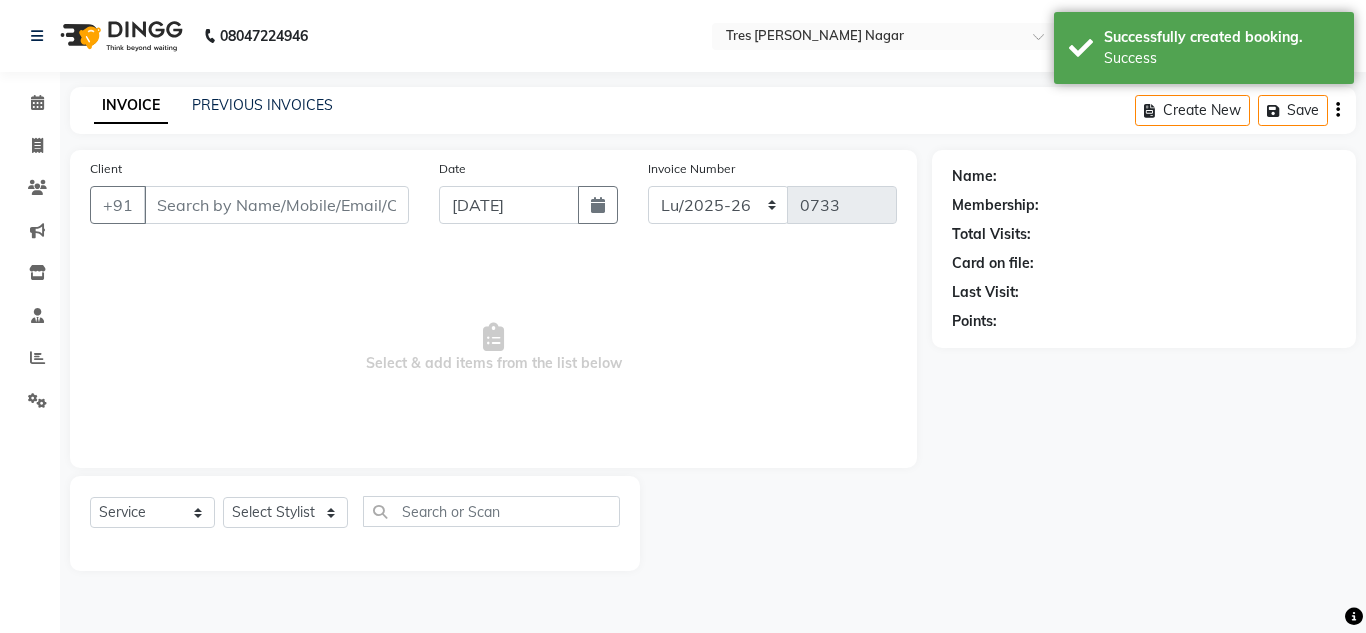 type on "9823198230" 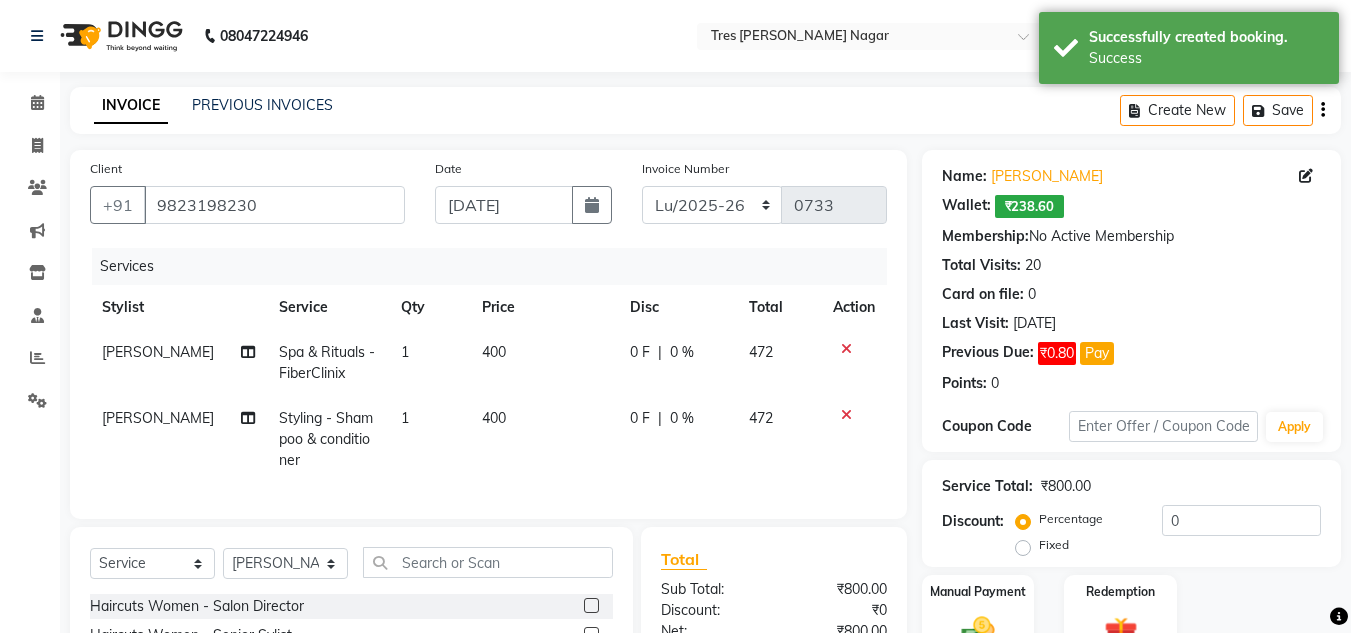 click on "400" 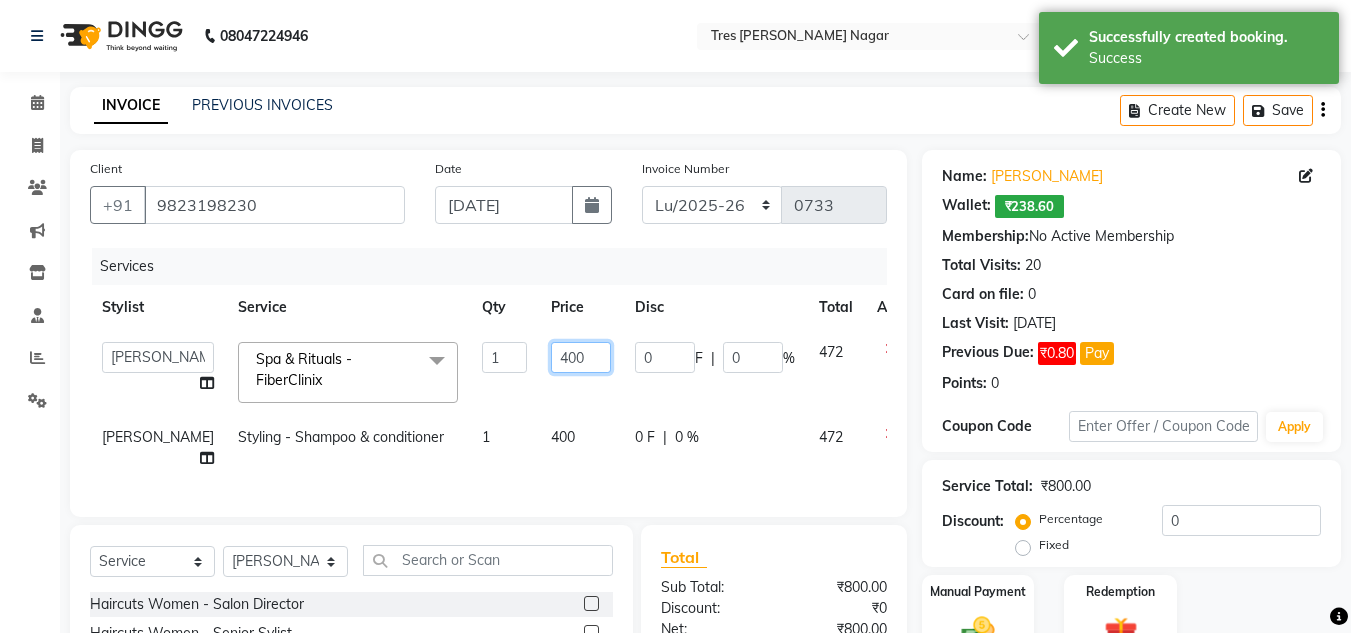 click on "400" 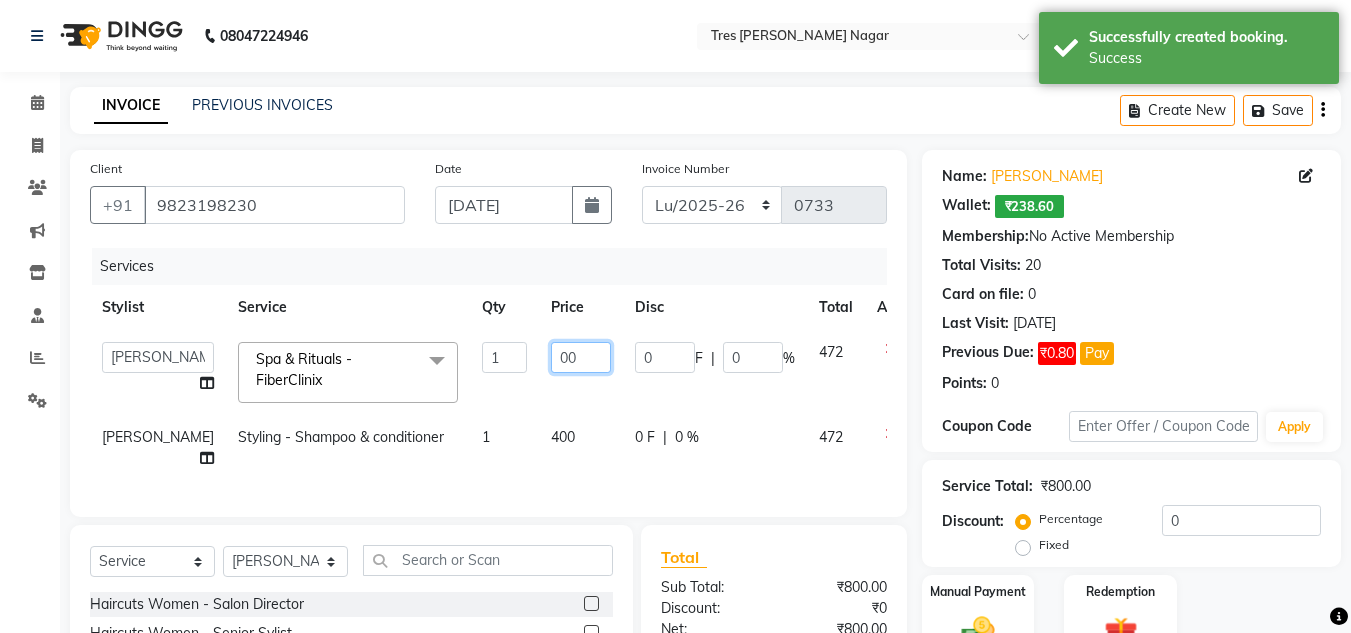 type on "500" 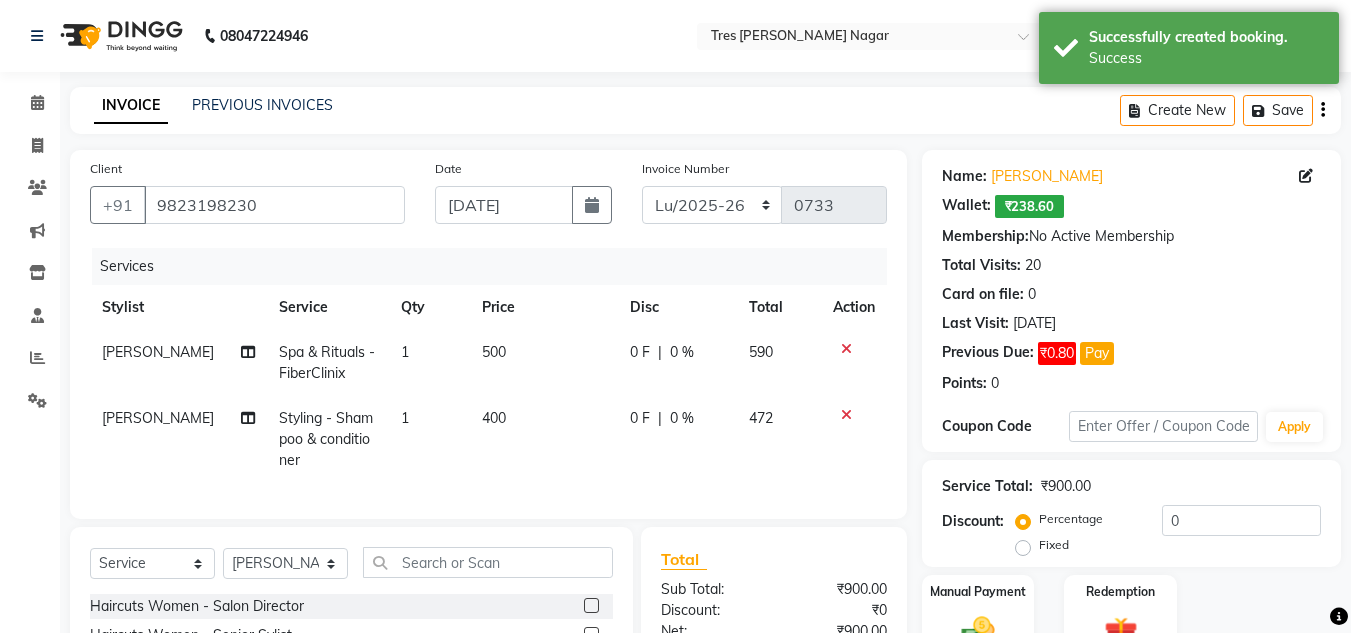 click on "400" 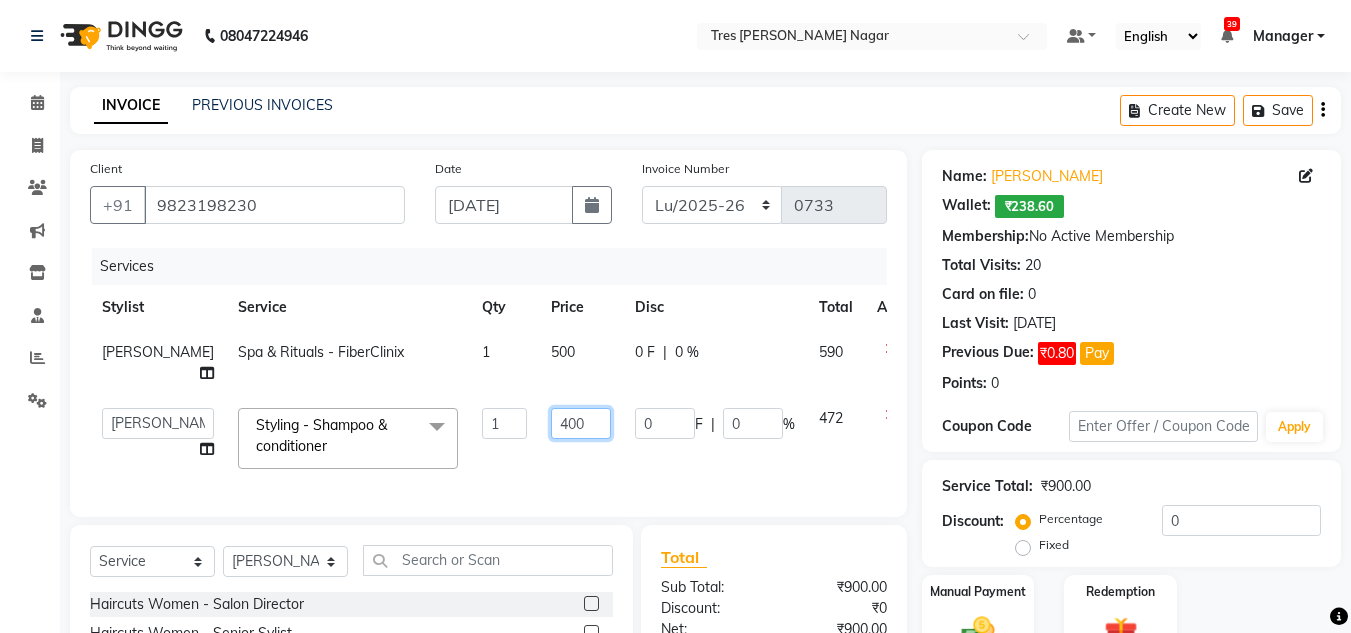 click on "400" 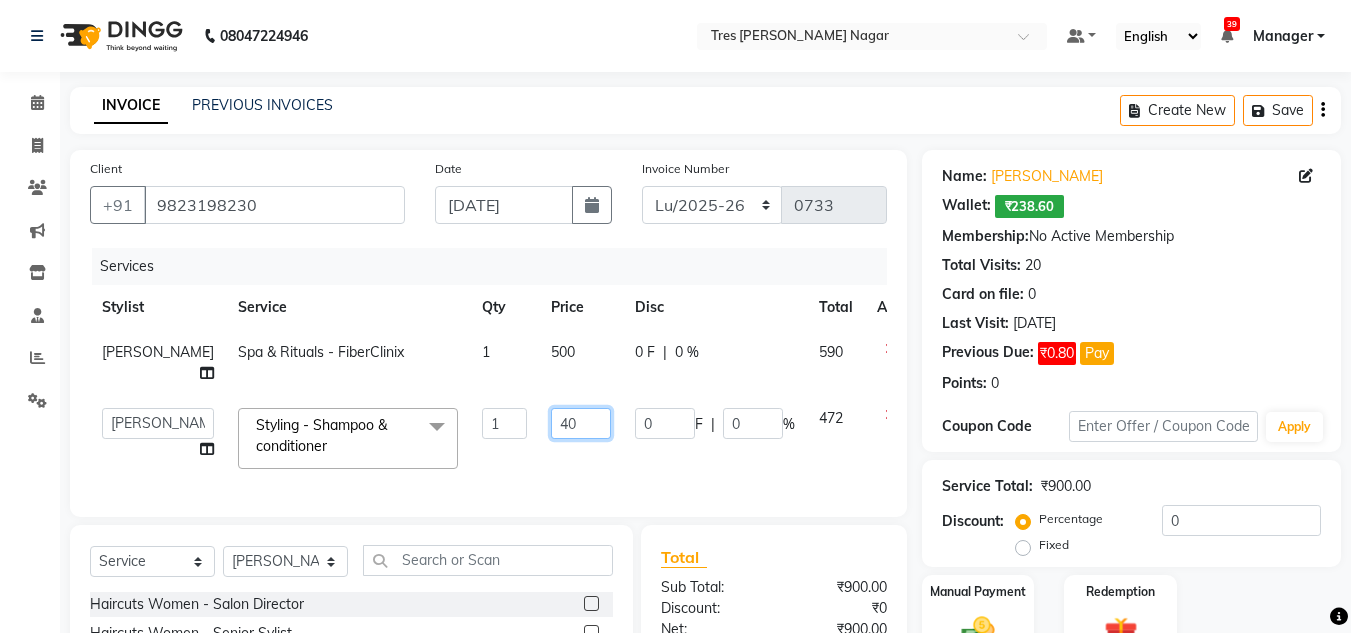 type on "450" 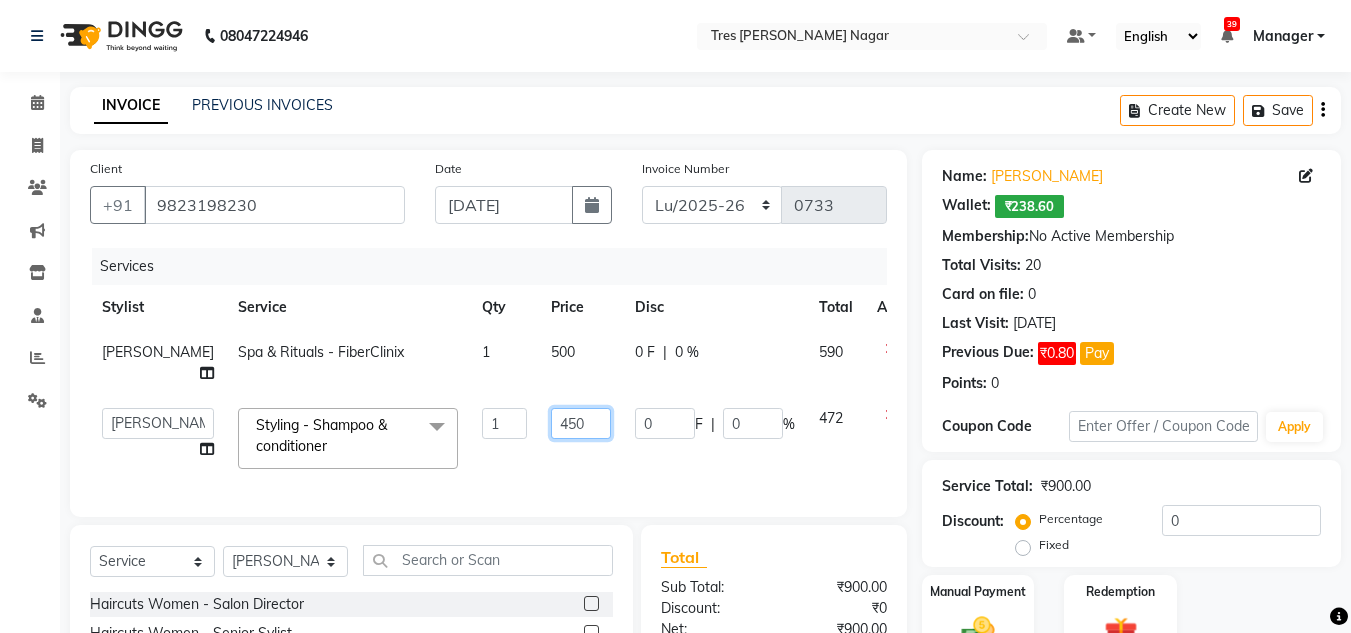 scroll, scrollTop: 232, scrollLeft: 0, axis: vertical 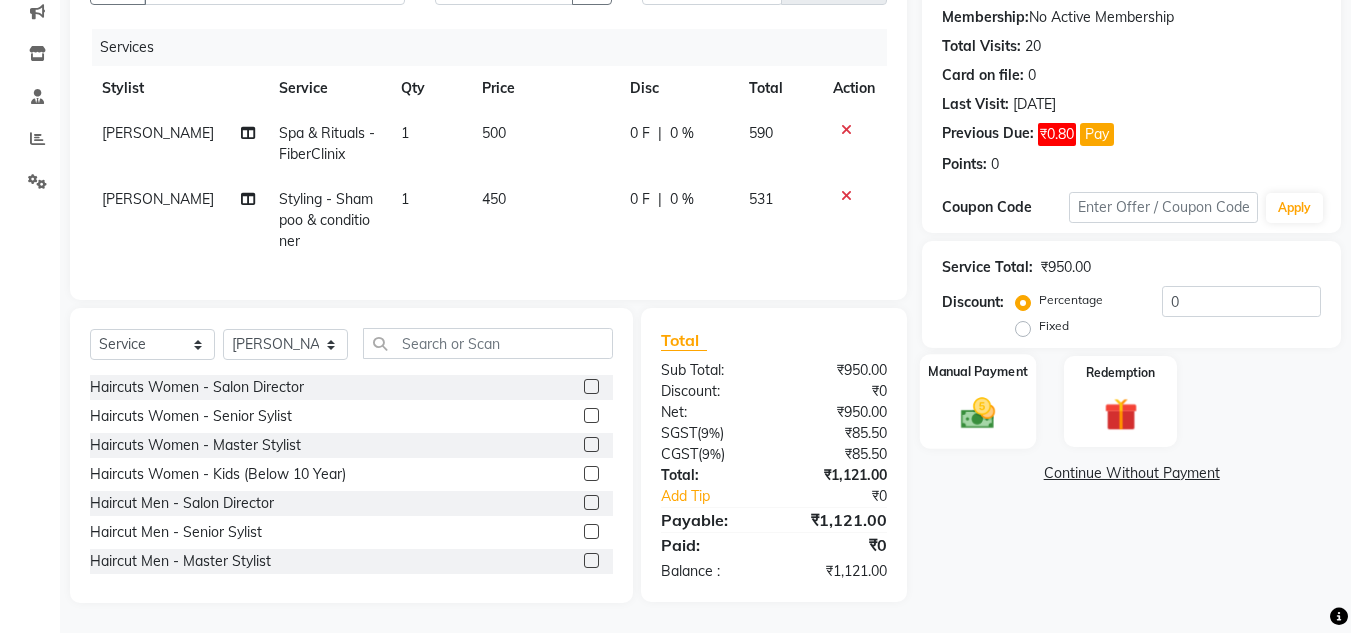 click 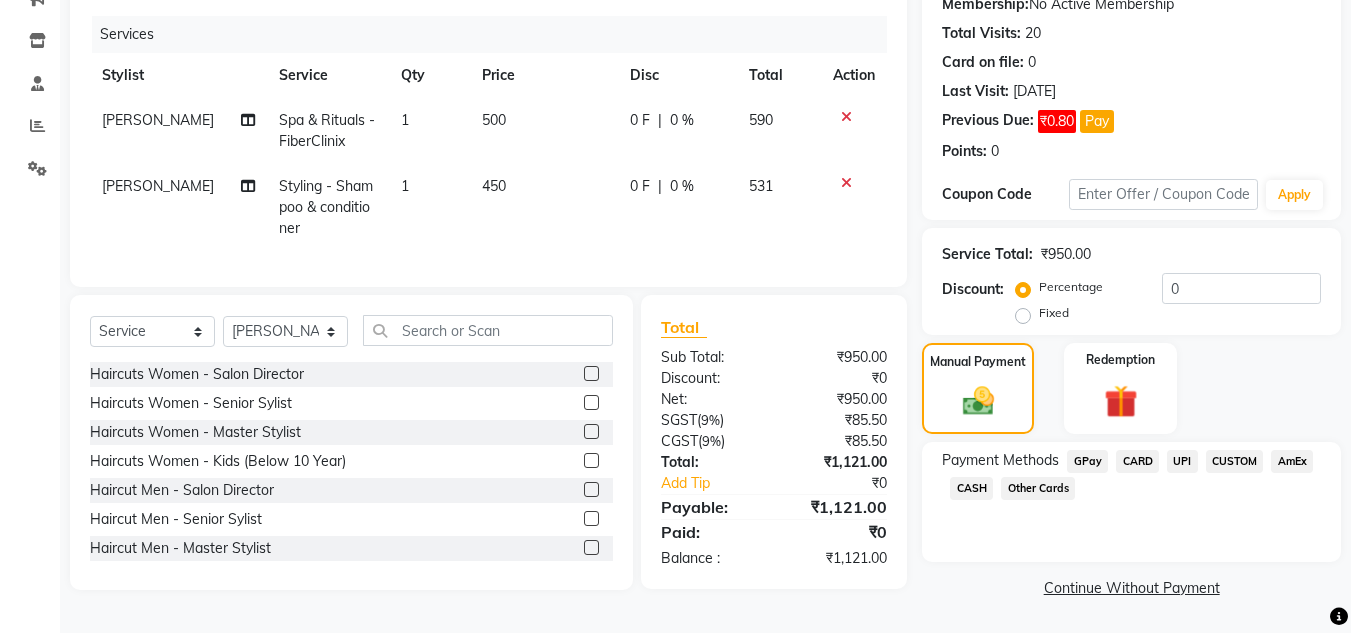click on "CARD" 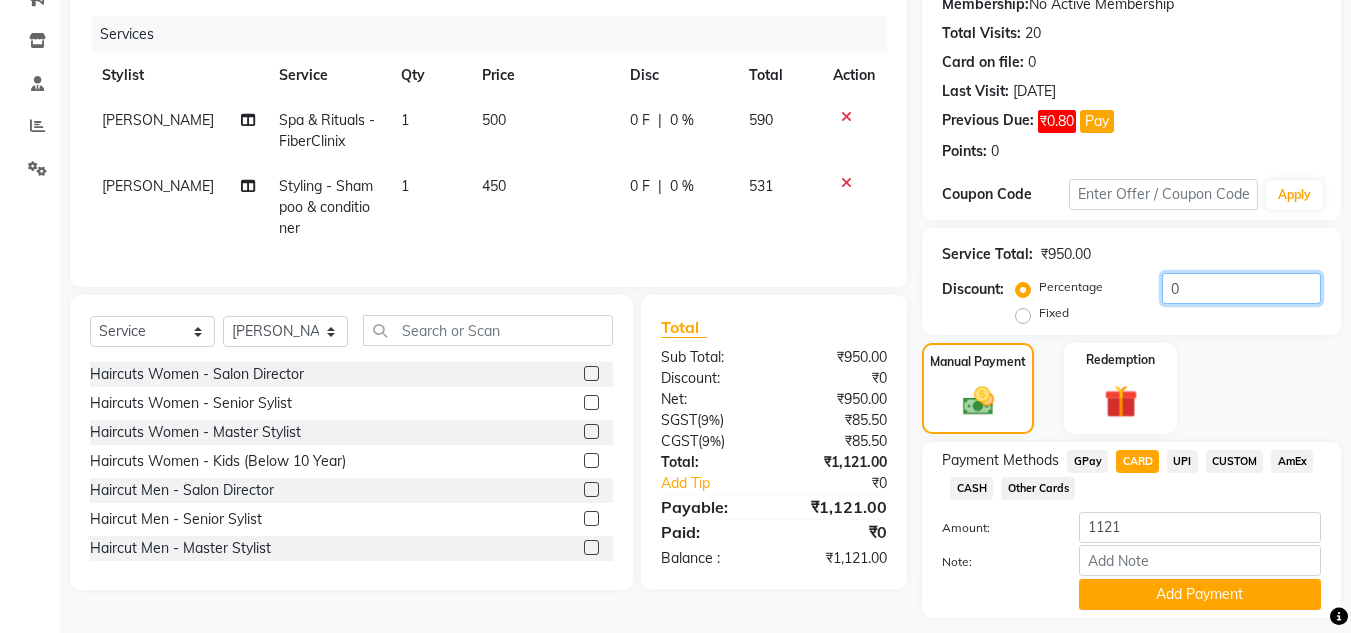 drag, startPoint x: 1198, startPoint y: 285, endPoint x: 1112, endPoint y: 295, distance: 86.579445 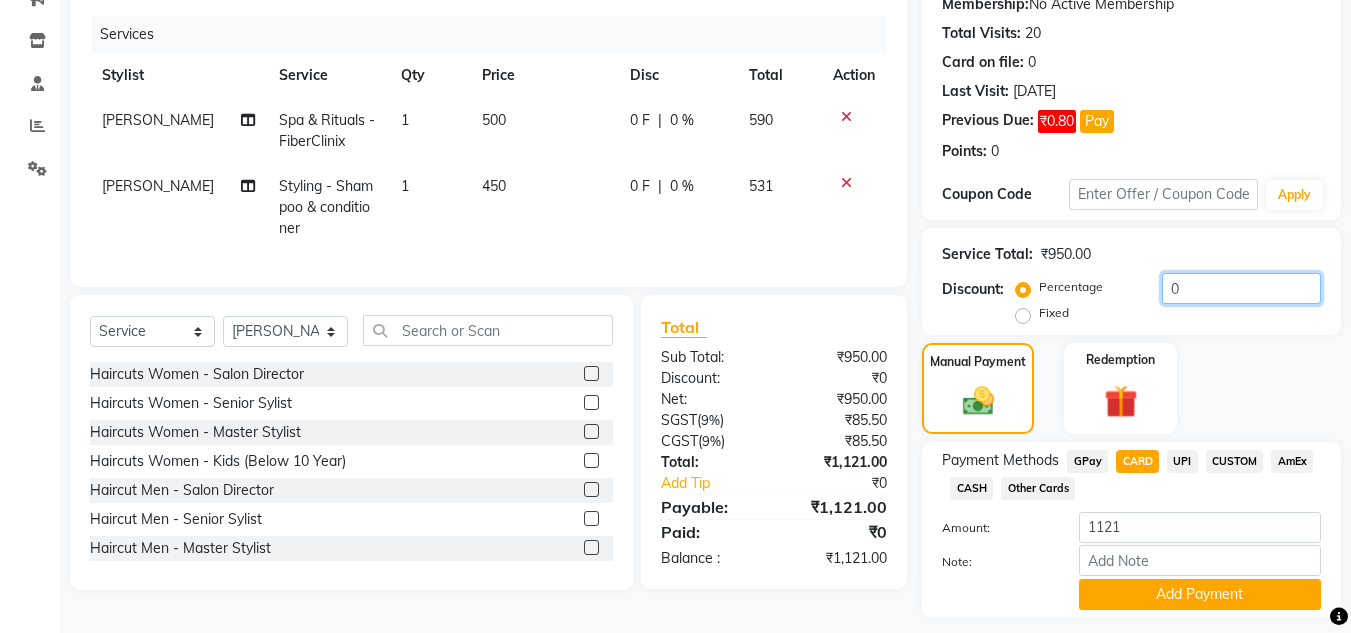 click on "Percentage   Fixed  0" 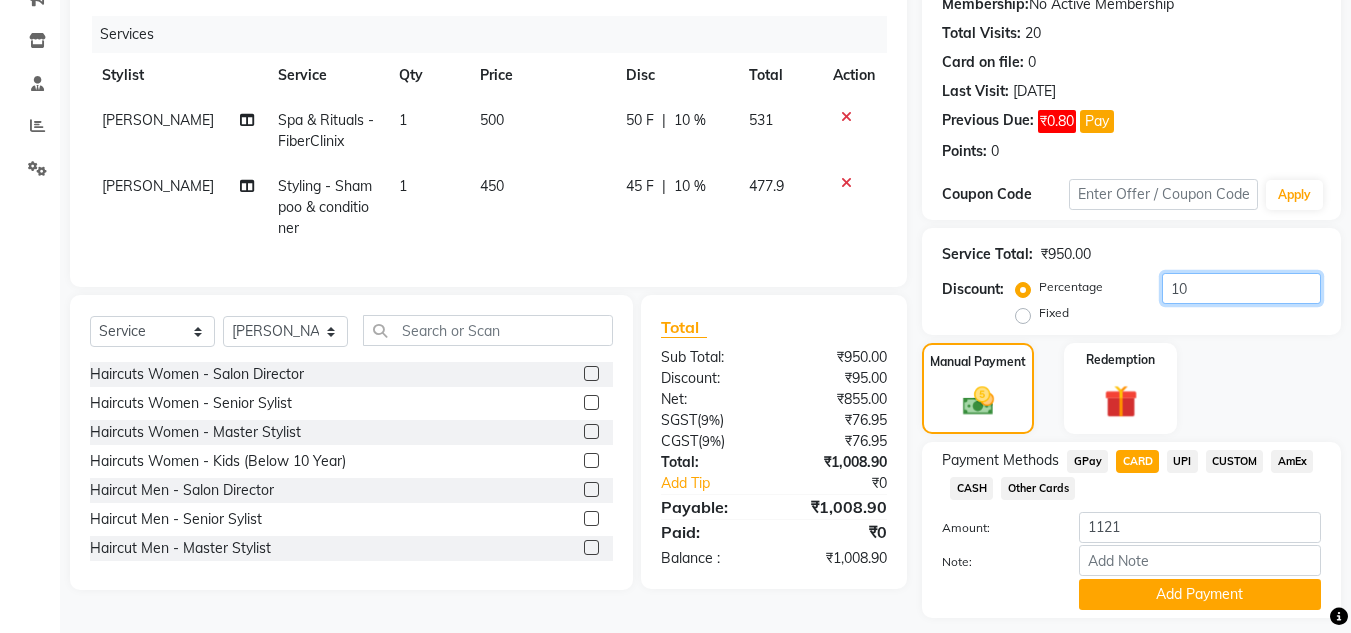 type on "10" 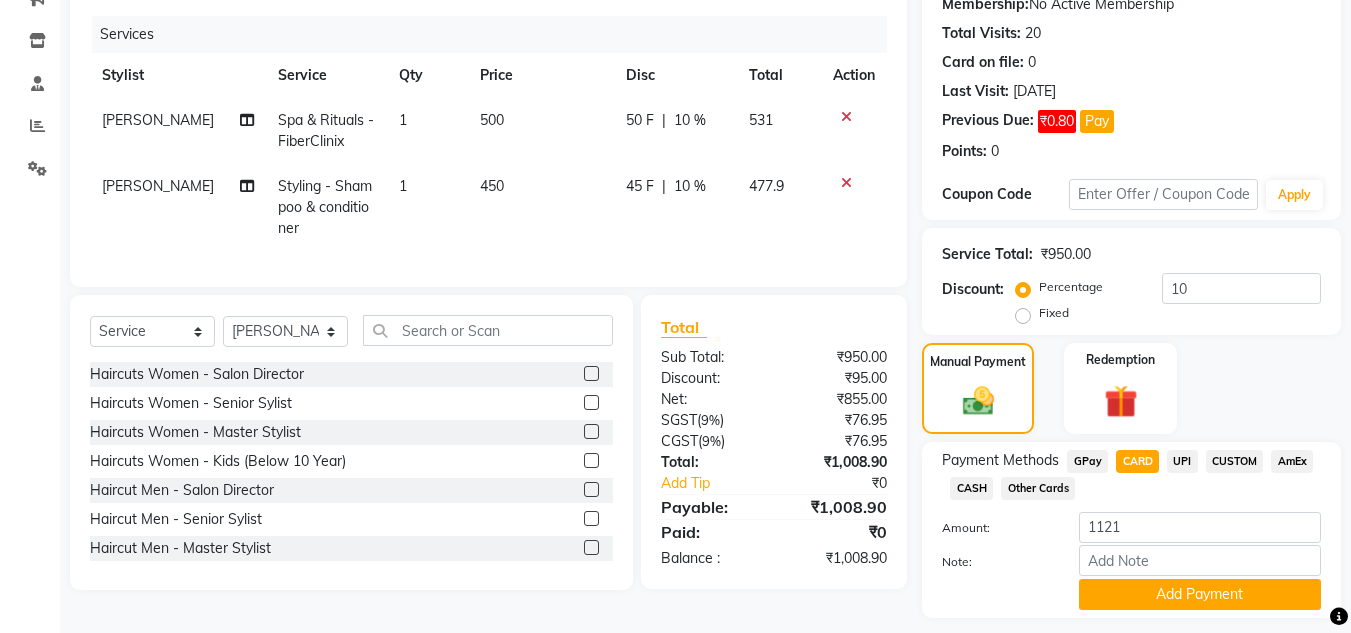 click on "CARD" 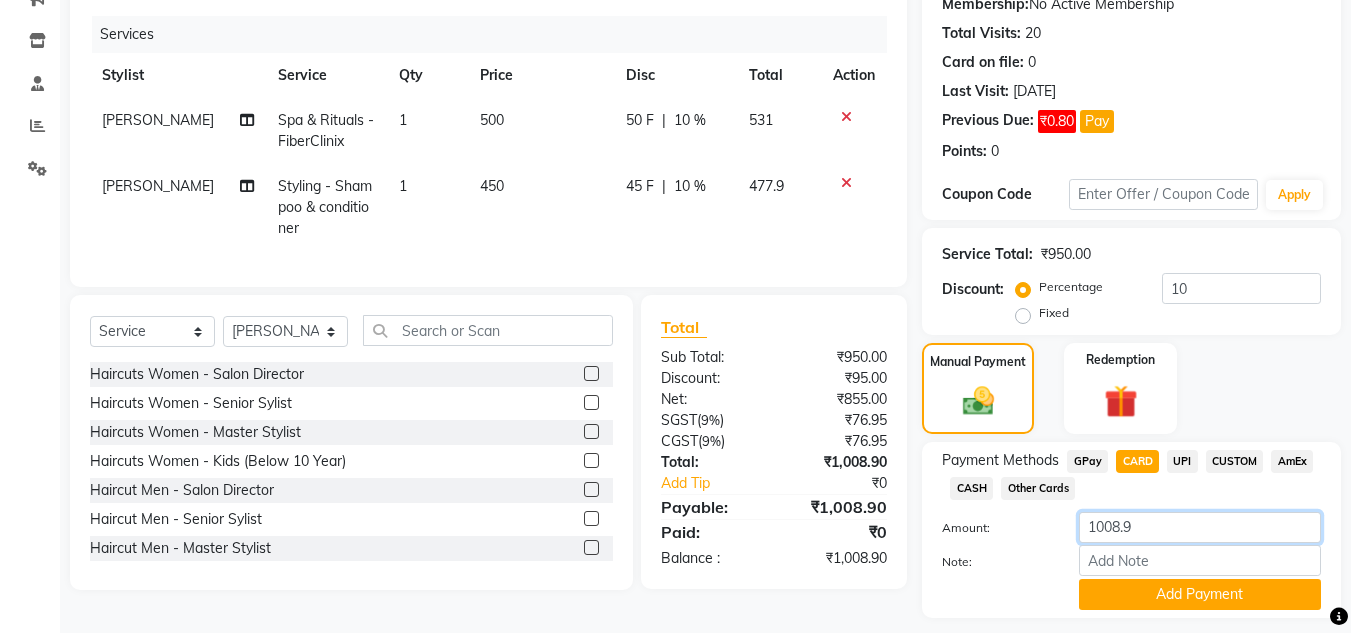 click on "1008.9" 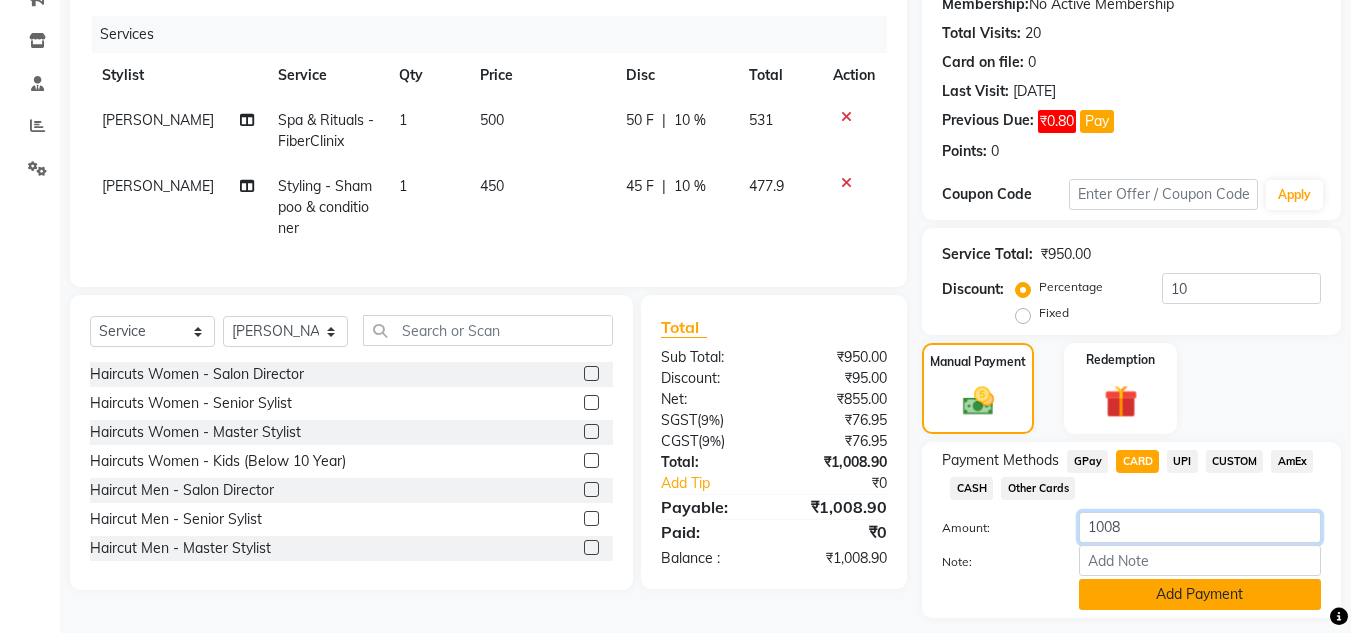 type on "1008" 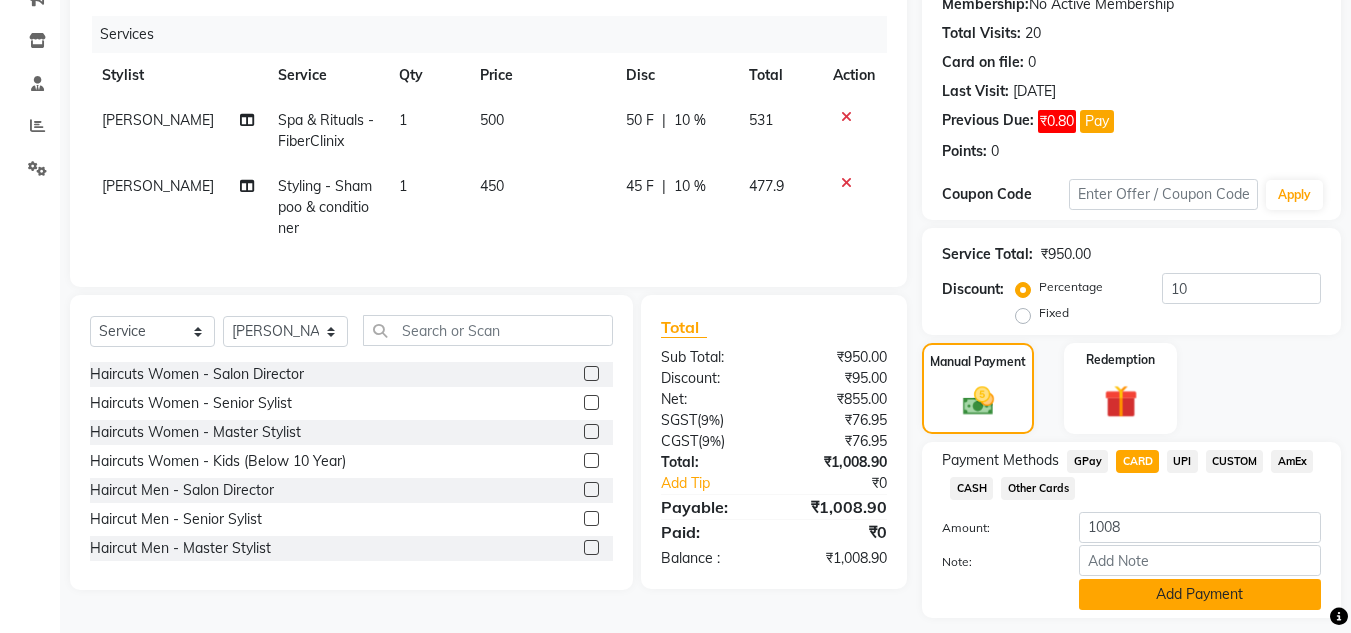click on "Add Payment" 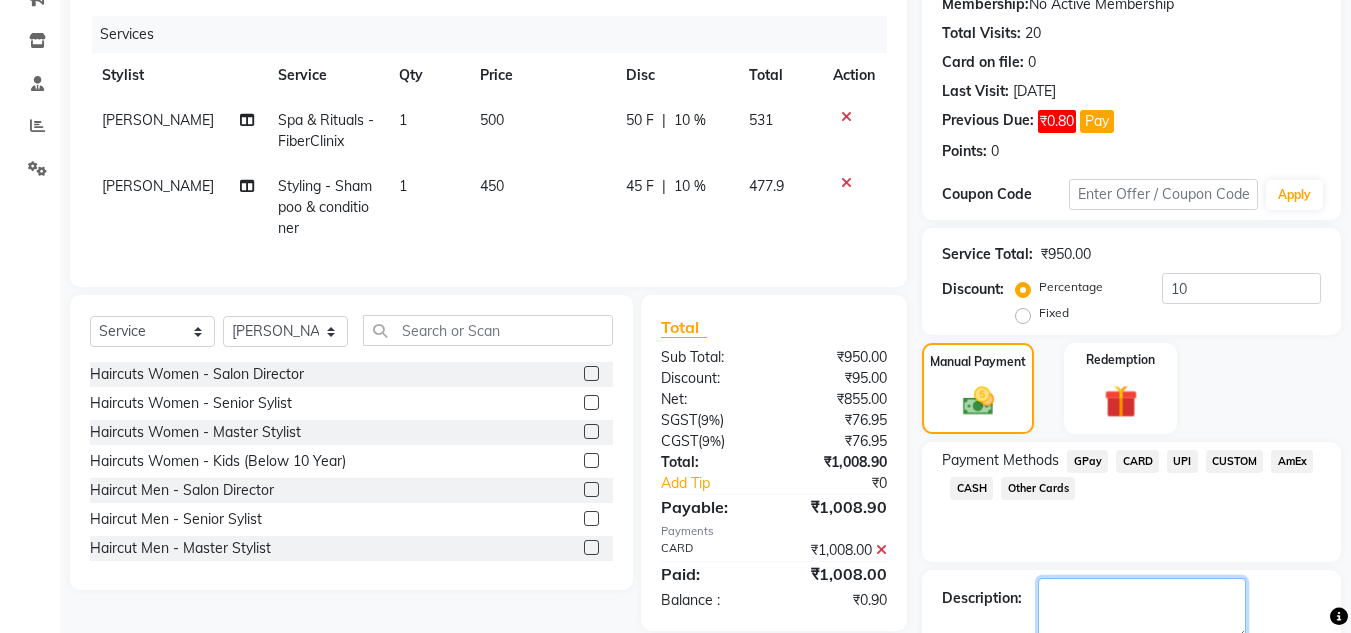 click 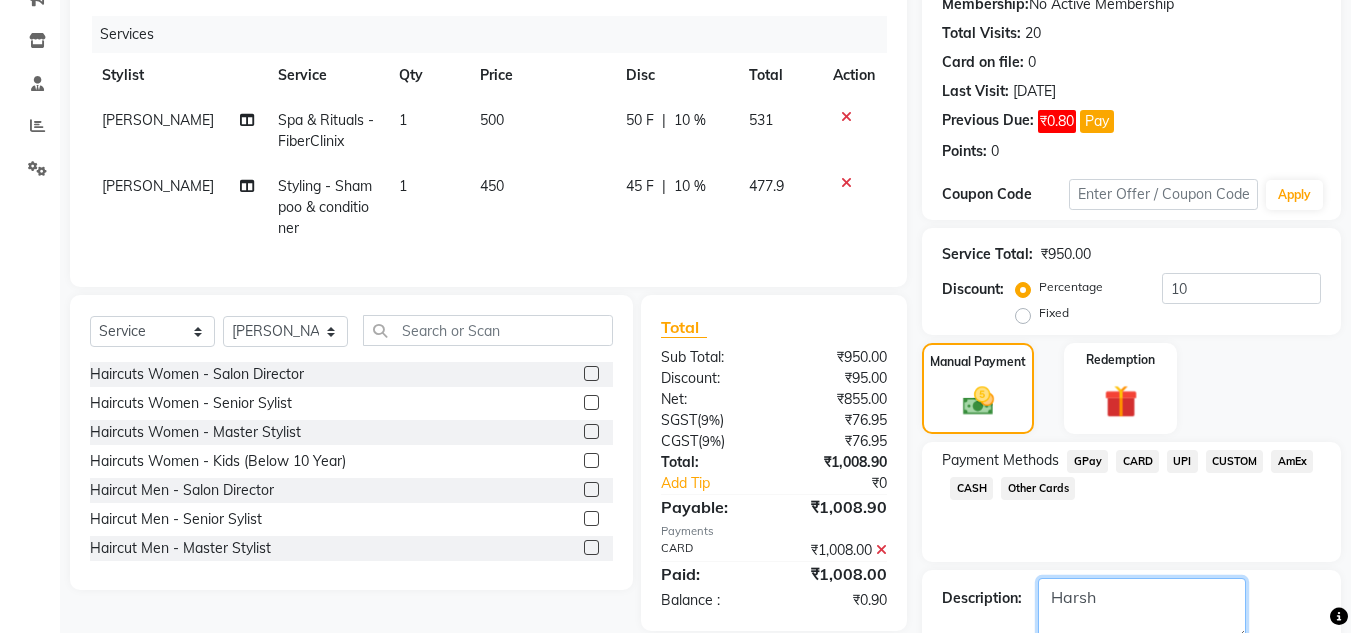 type on "Harsh" 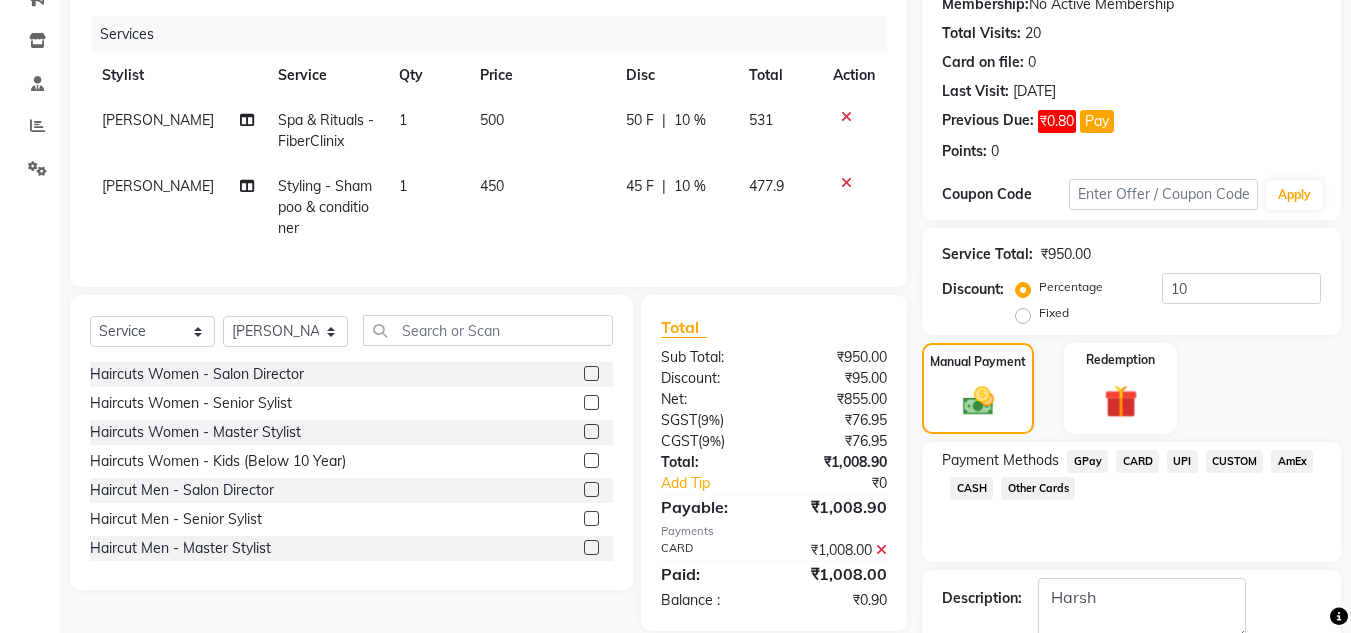 scroll, scrollTop: 345, scrollLeft: 0, axis: vertical 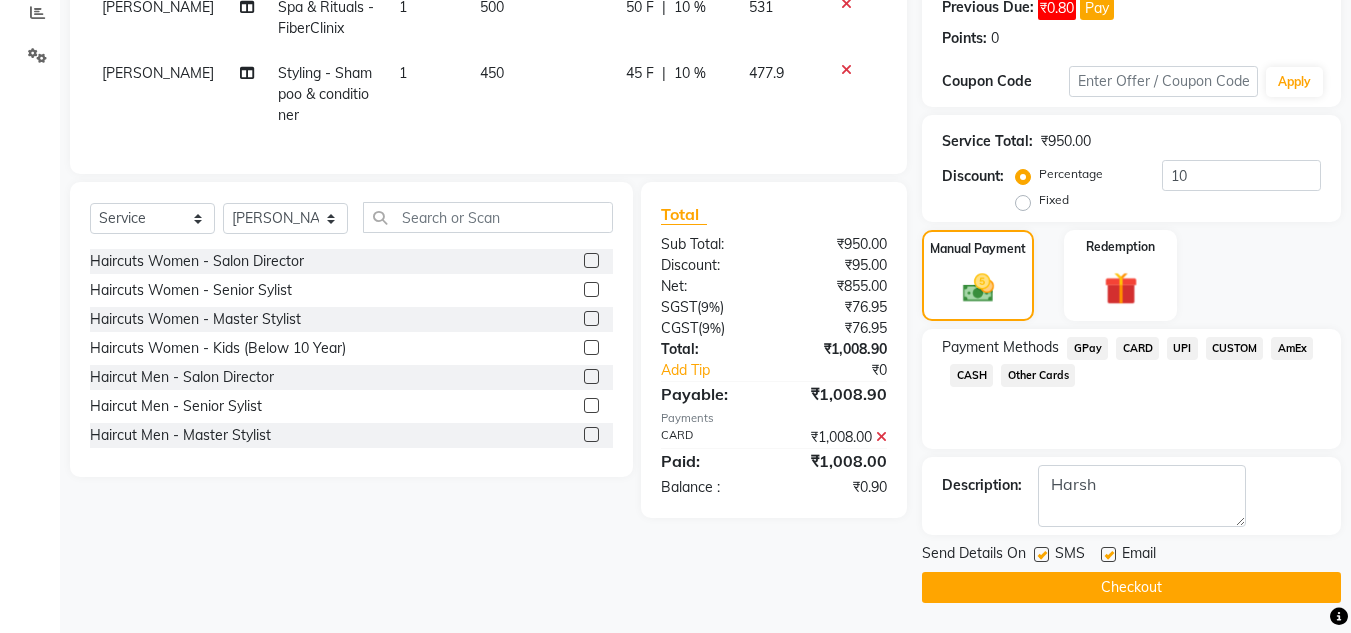 click on "Checkout" 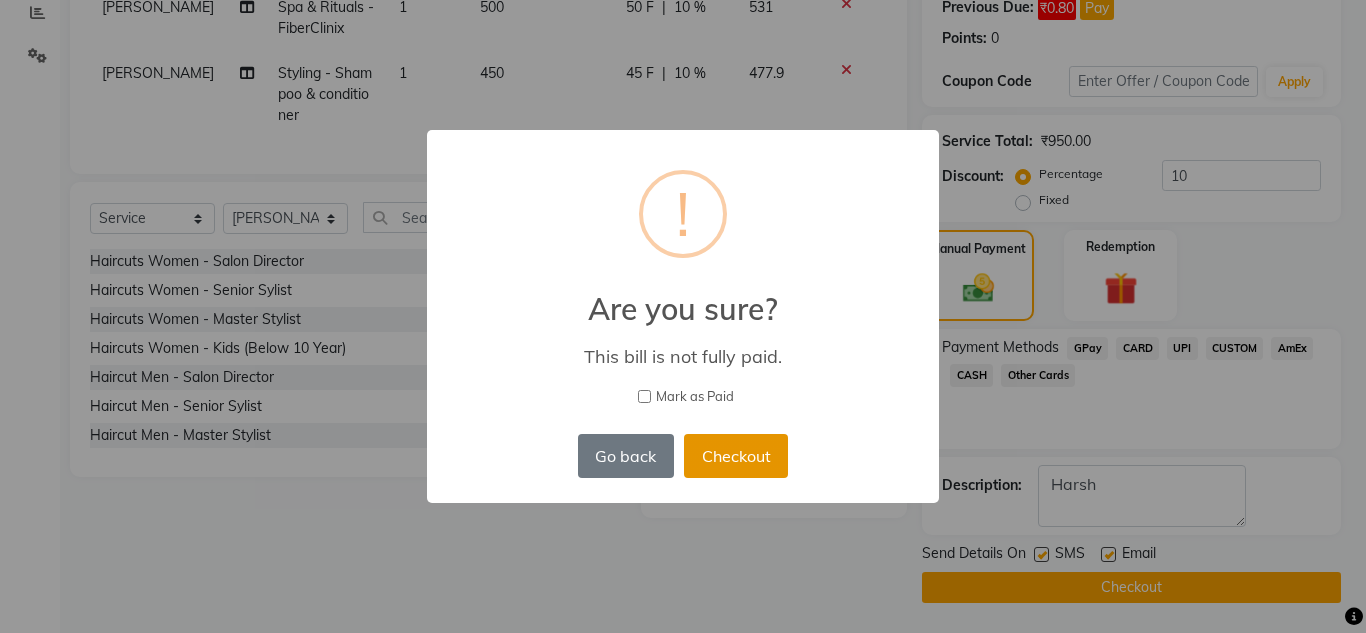 click on "Checkout" at bounding box center (736, 456) 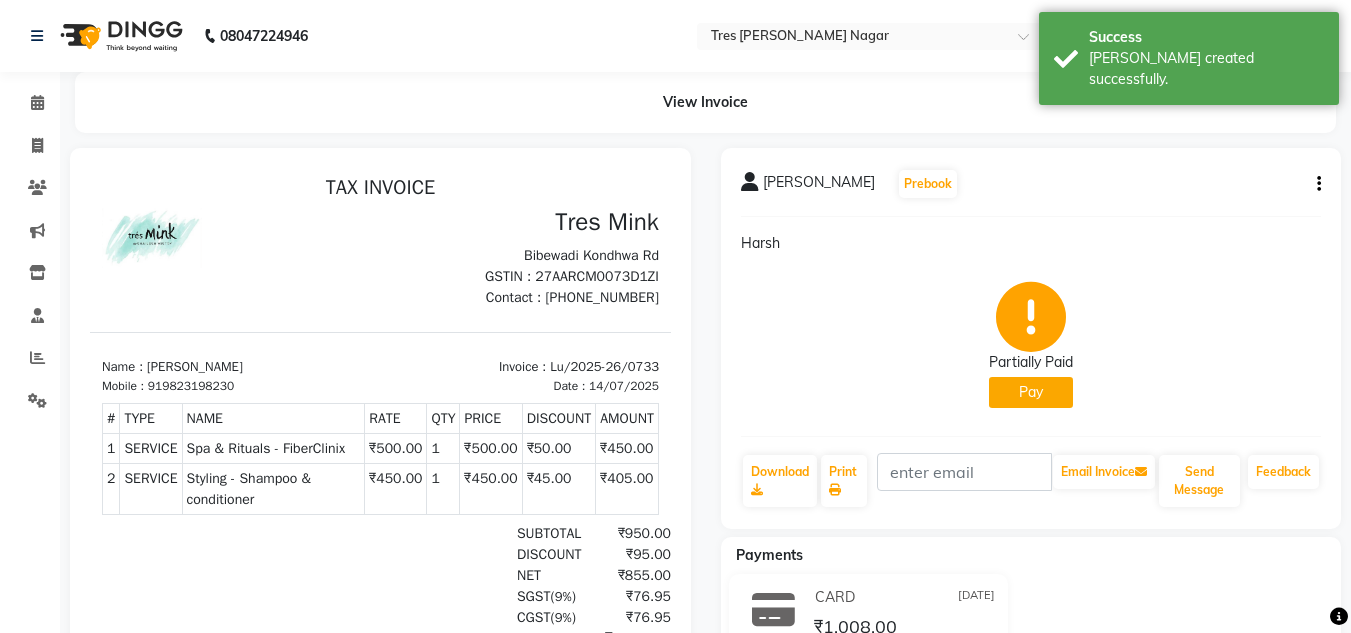 scroll, scrollTop: 0, scrollLeft: 0, axis: both 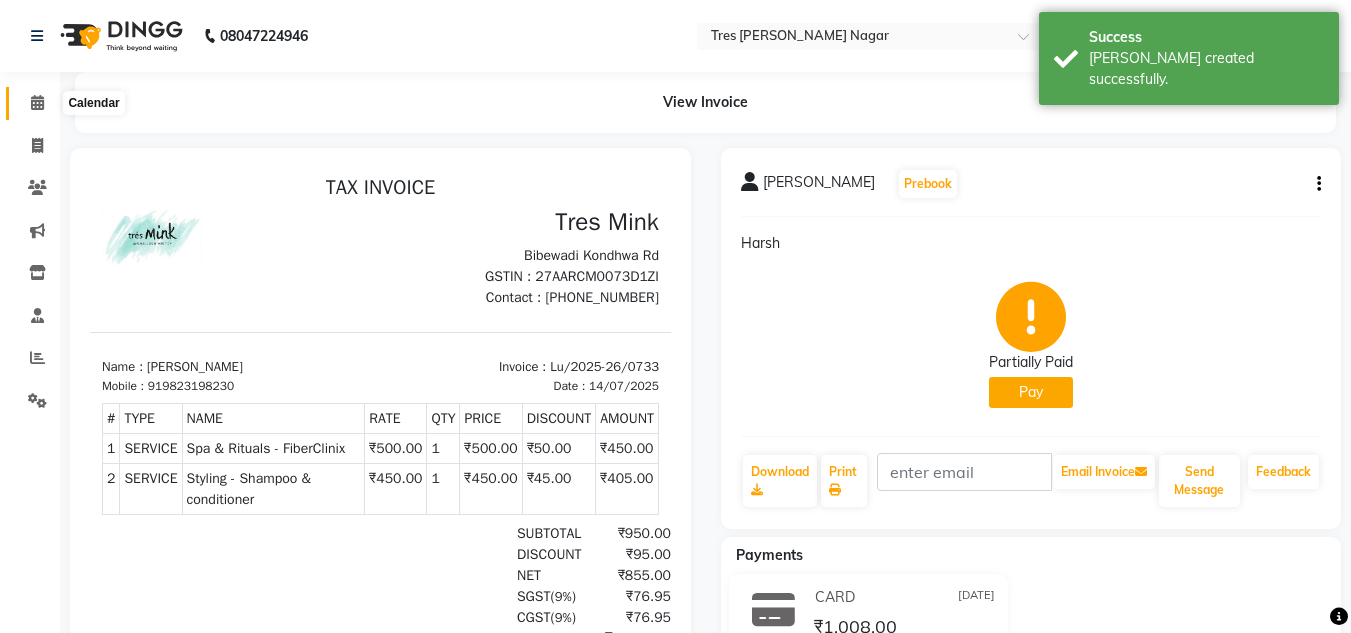 click 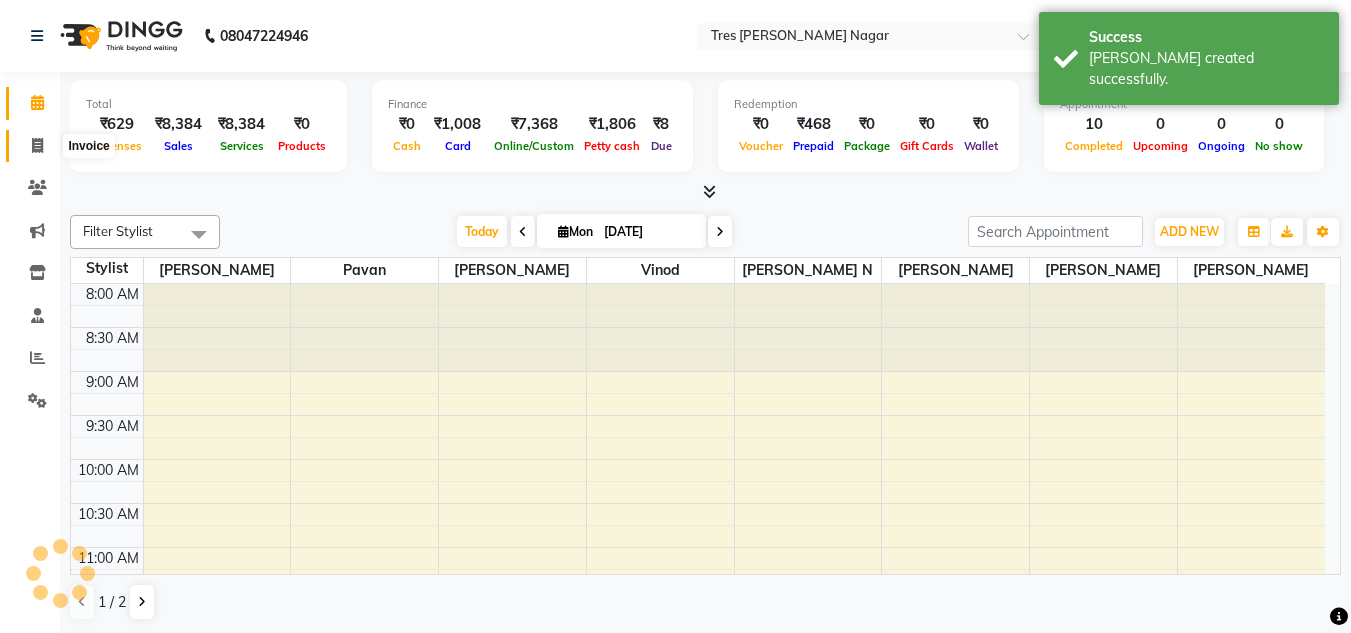 scroll, scrollTop: 0, scrollLeft: 0, axis: both 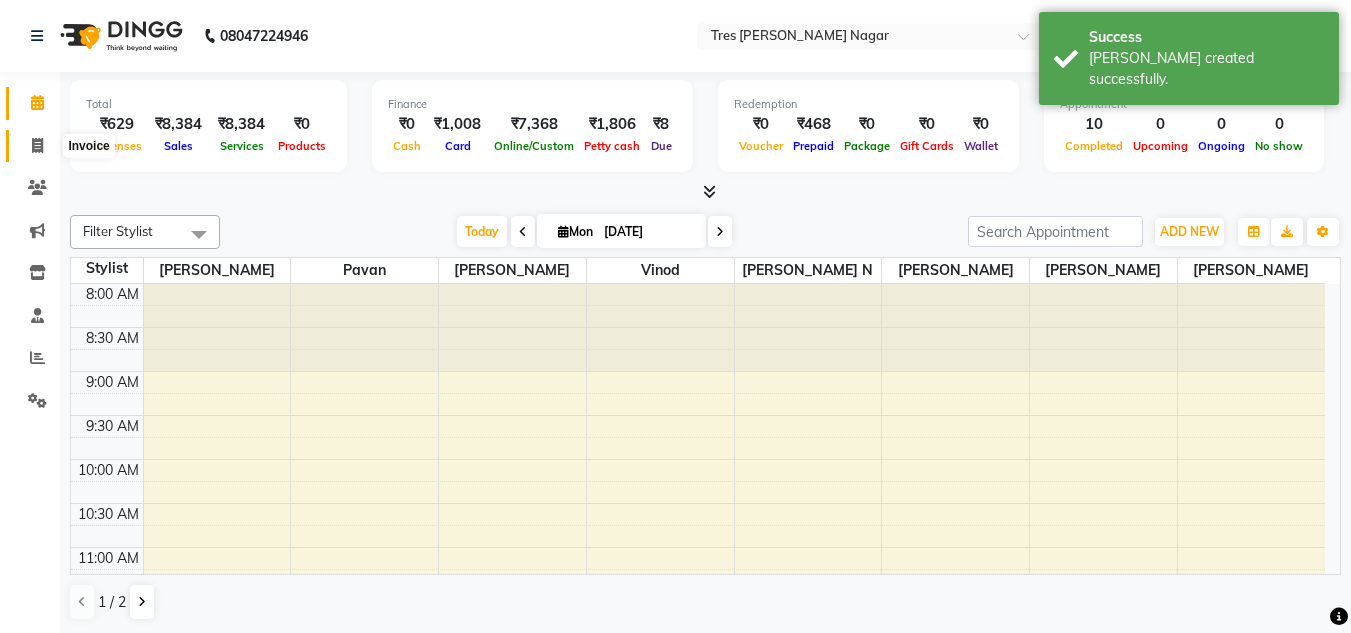 click 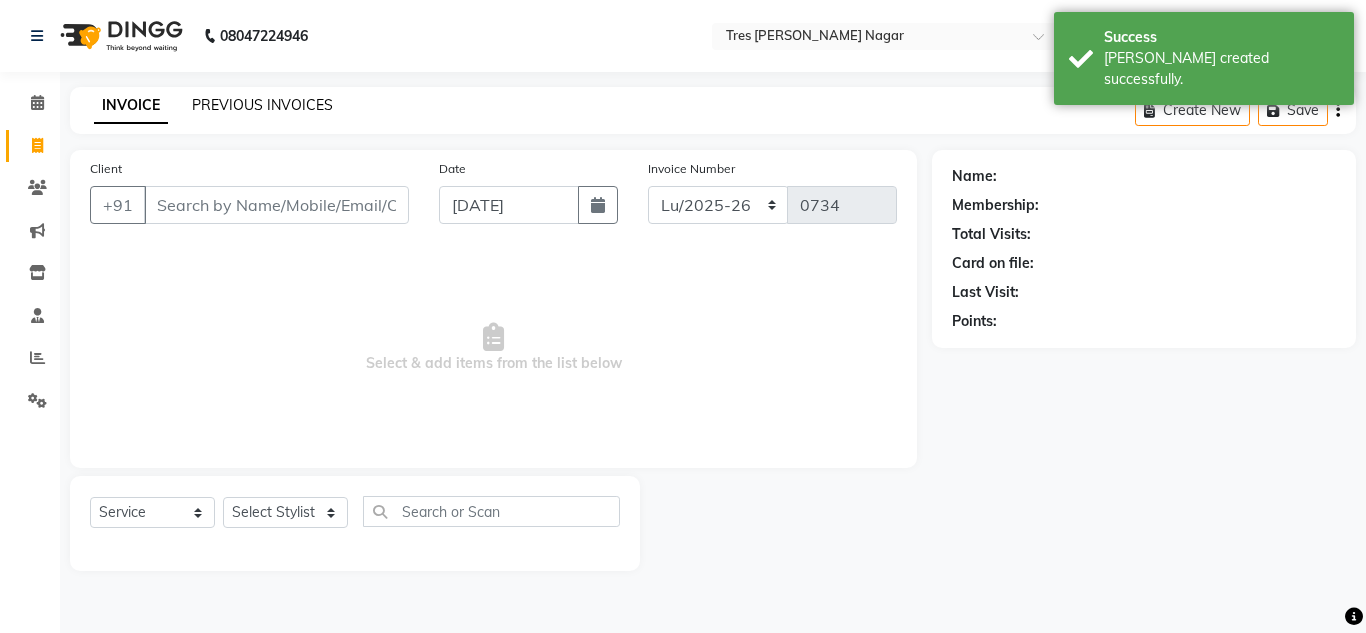 click on "PREVIOUS INVOICES" 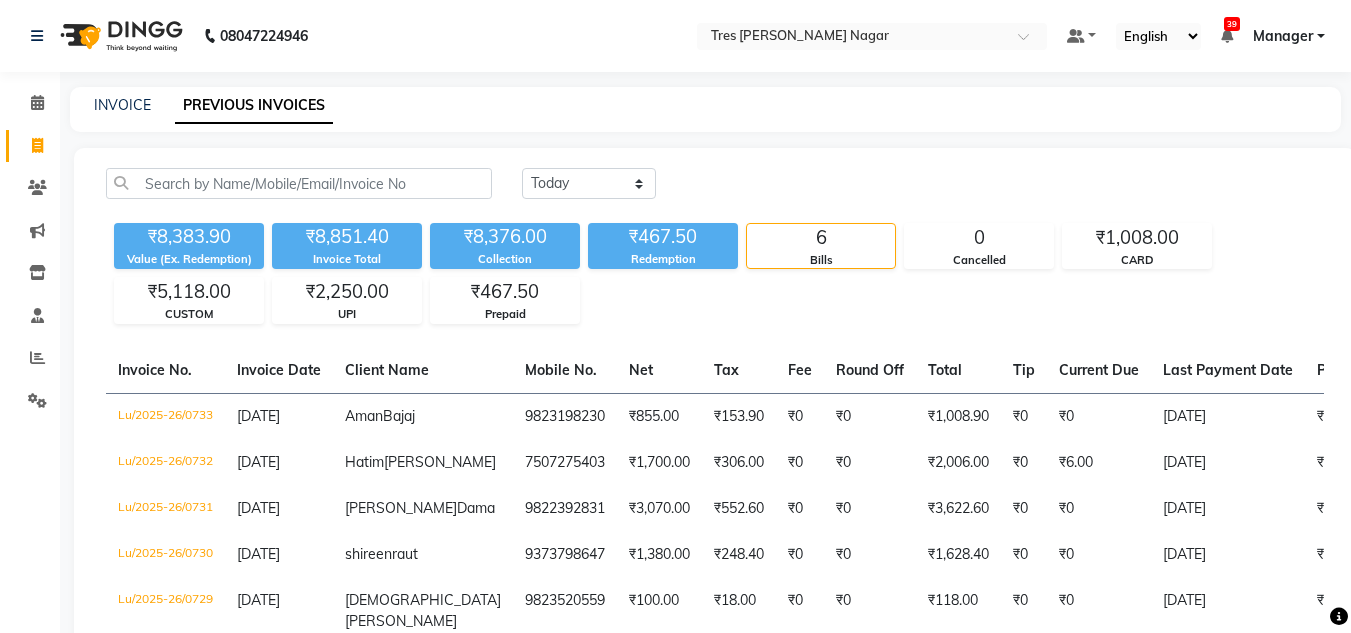 scroll, scrollTop: 221, scrollLeft: 0, axis: vertical 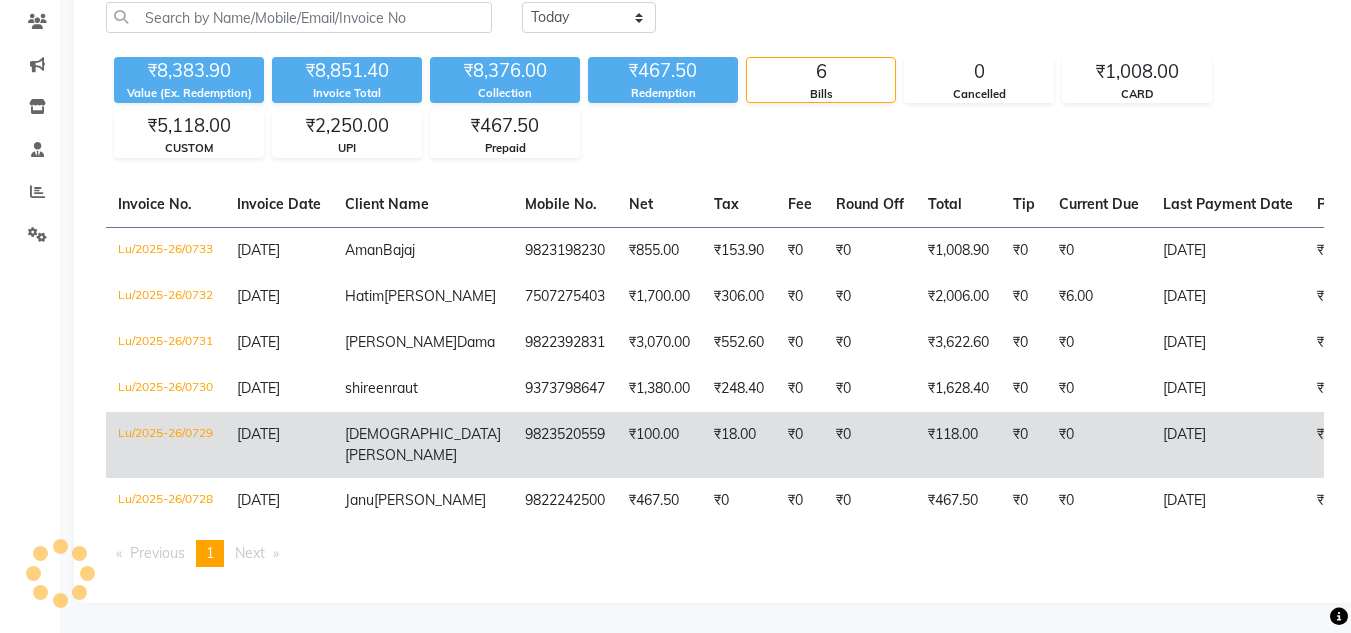 click on "[DATE]" 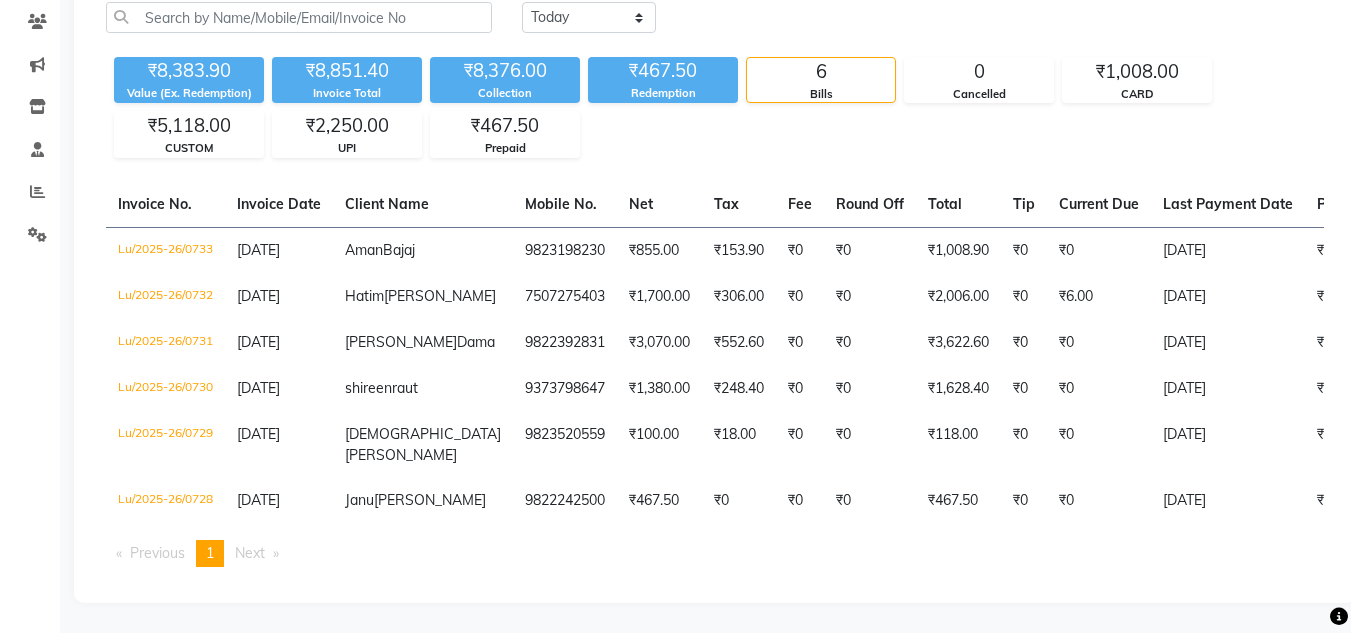 scroll, scrollTop: 107, scrollLeft: 0, axis: vertical 